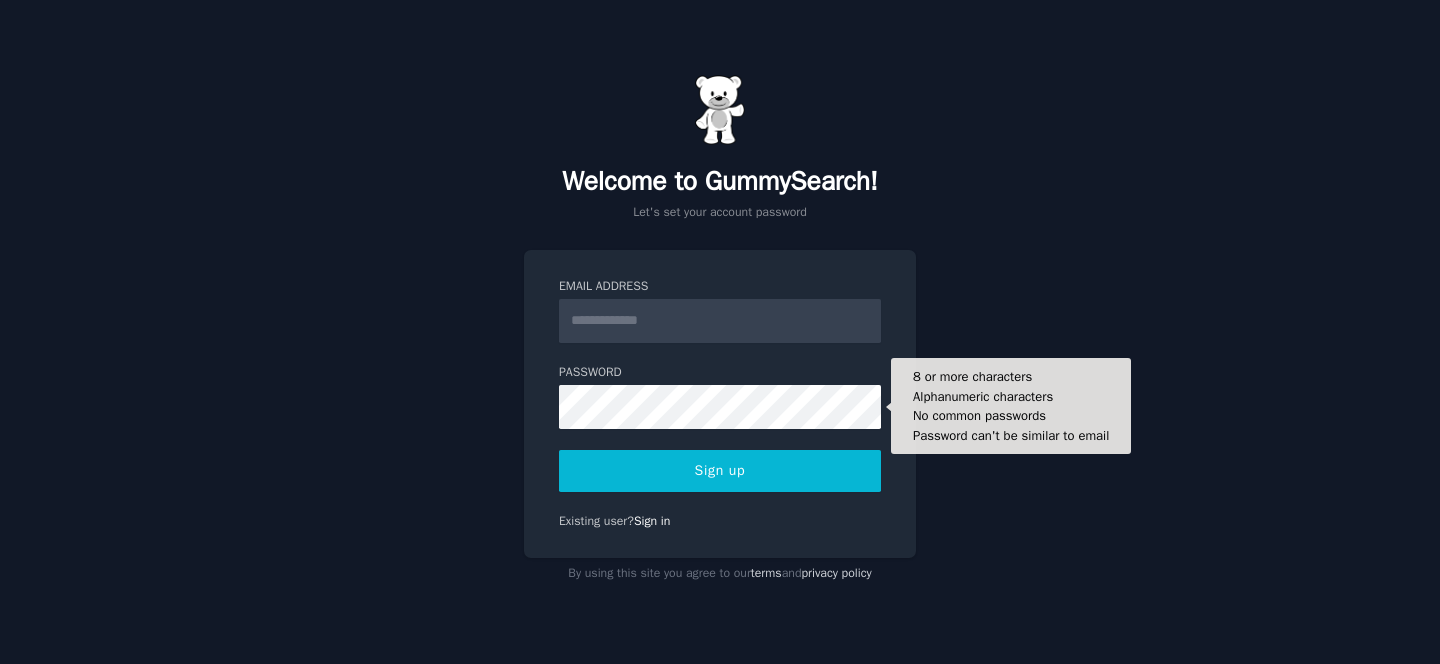 scroll, scrollTop: 0, scrollLeft: 0, axis: both 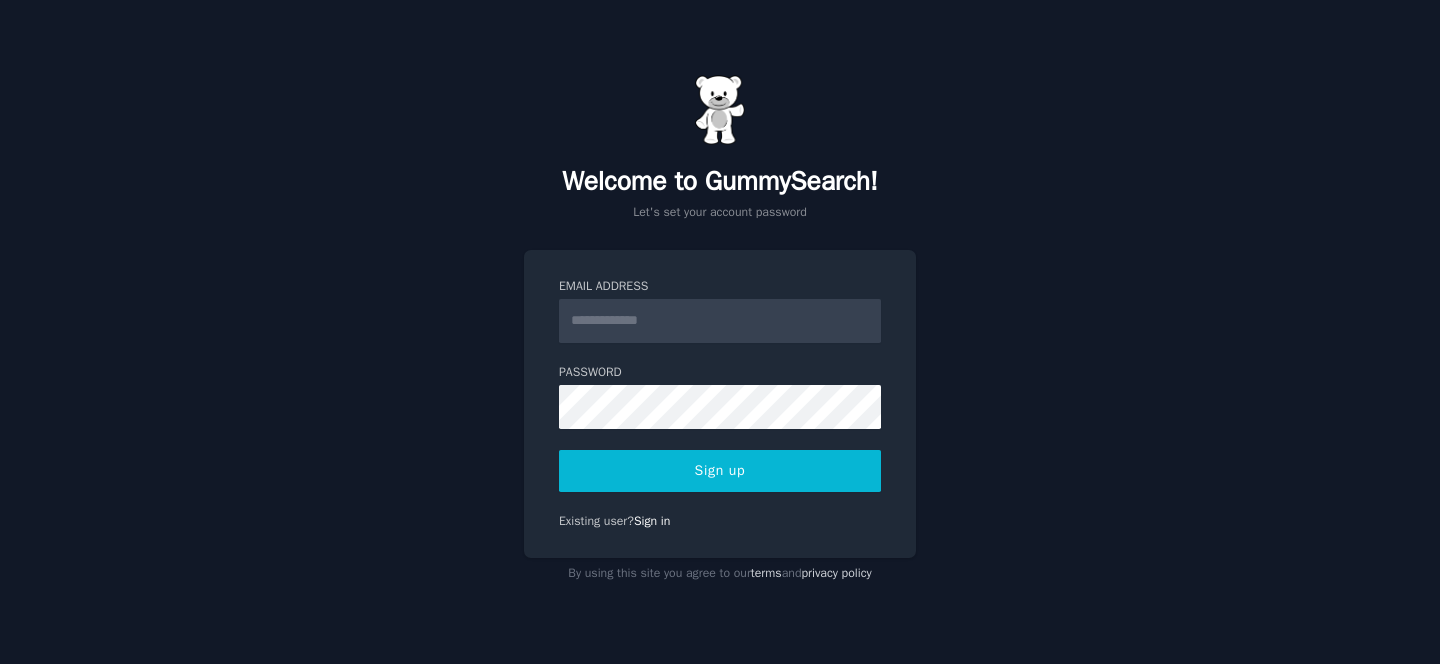 click on "Email Address" at bounding box center [720, 321] 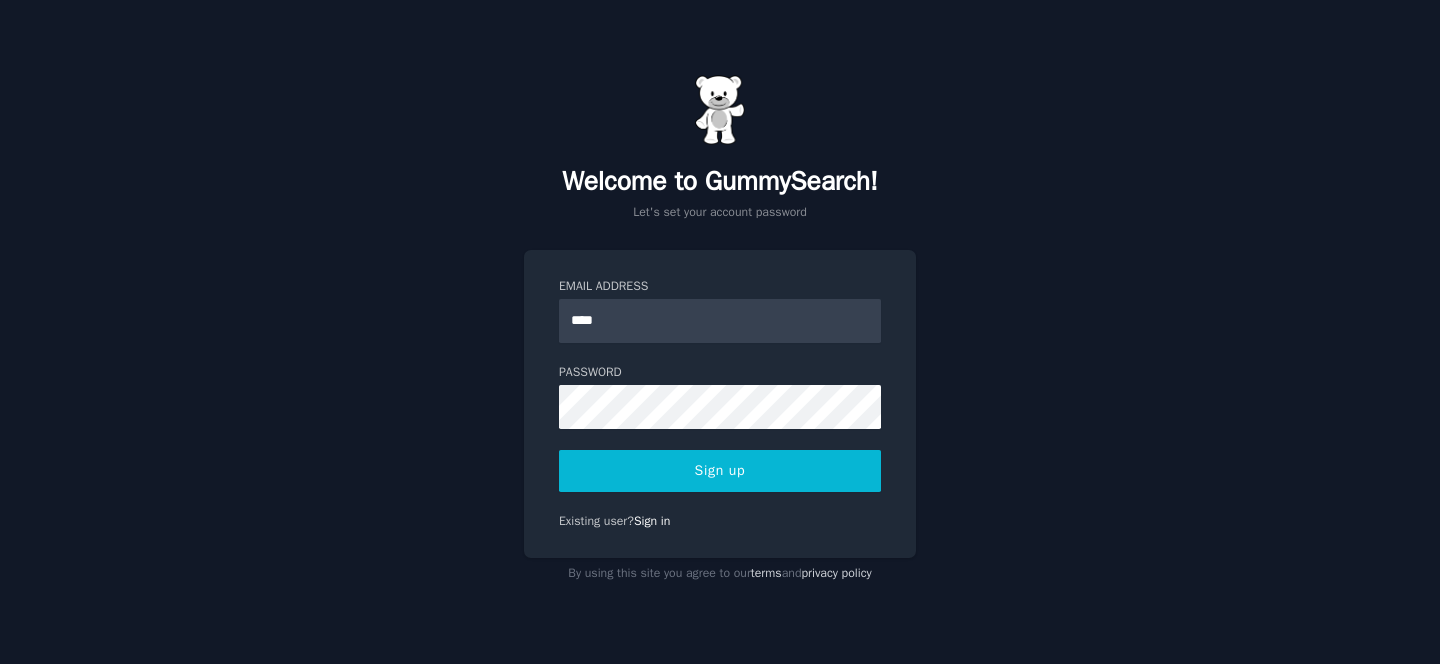 type on "**********" 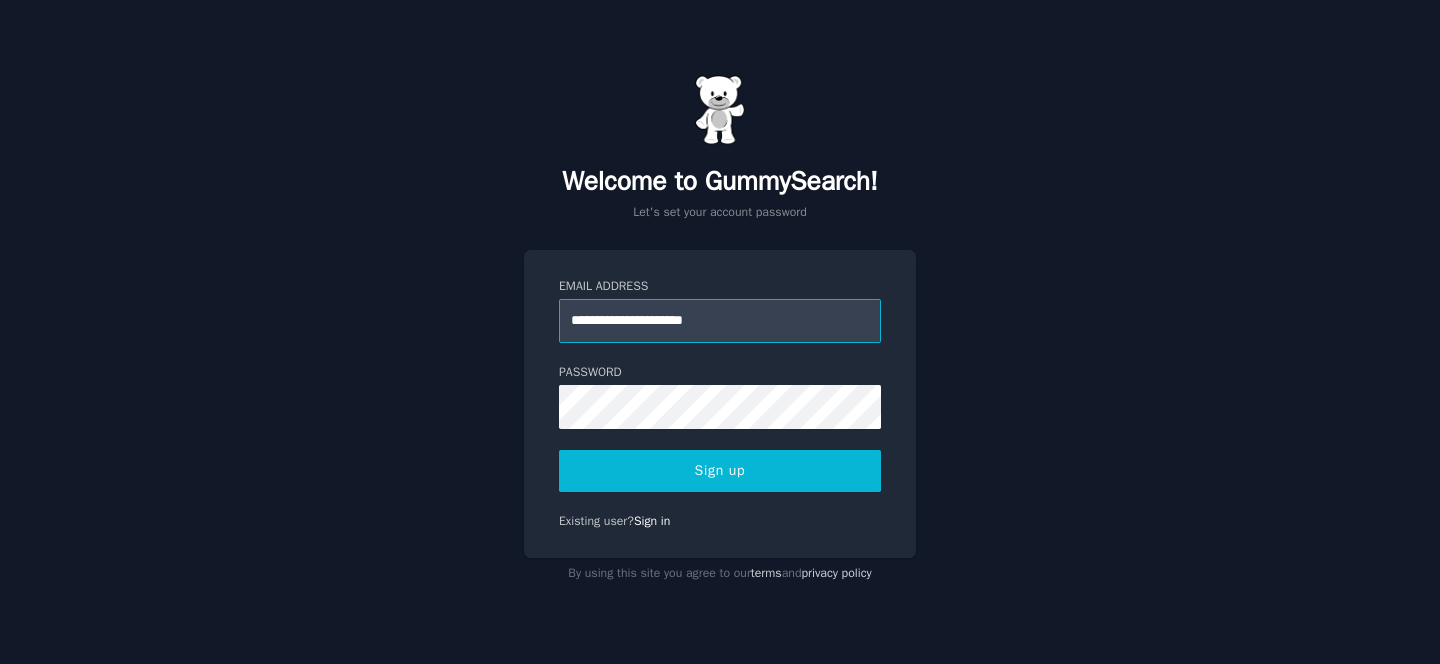 click on "**********" at bounding box center [720, 321] 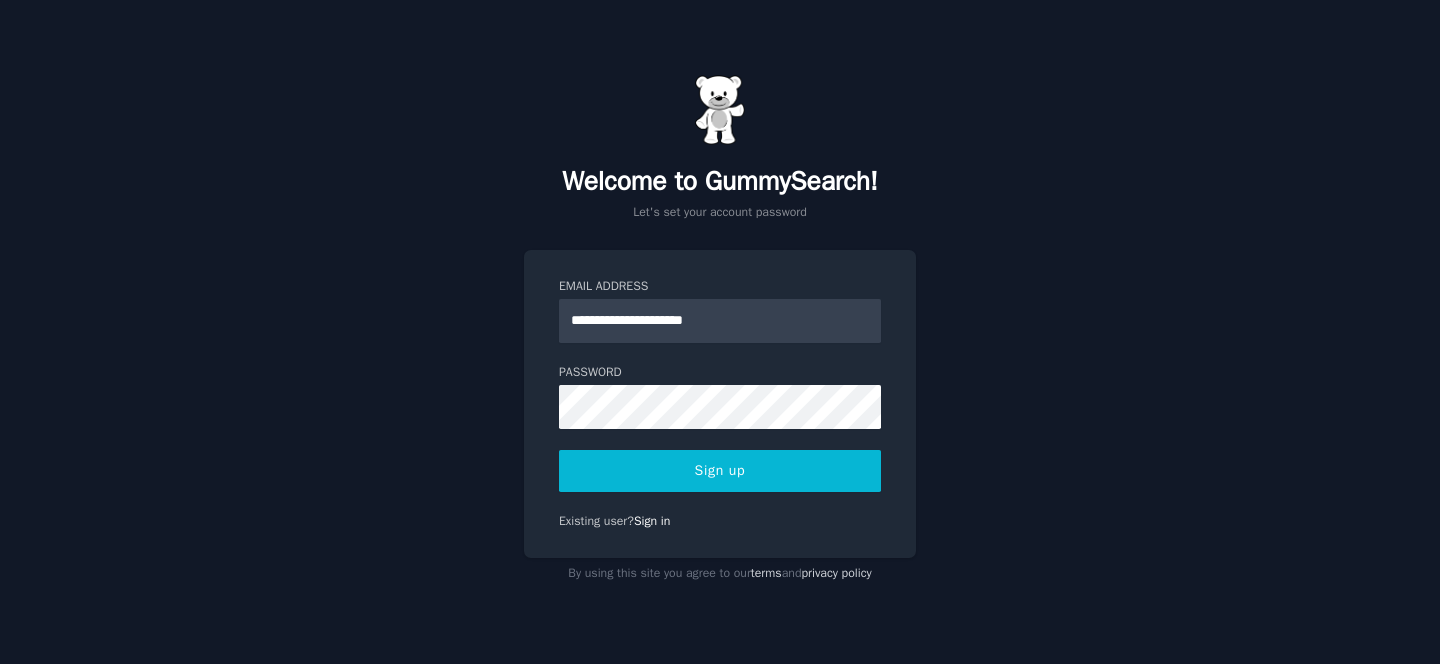 click on "Sign up" at bounding box center [720, 471] 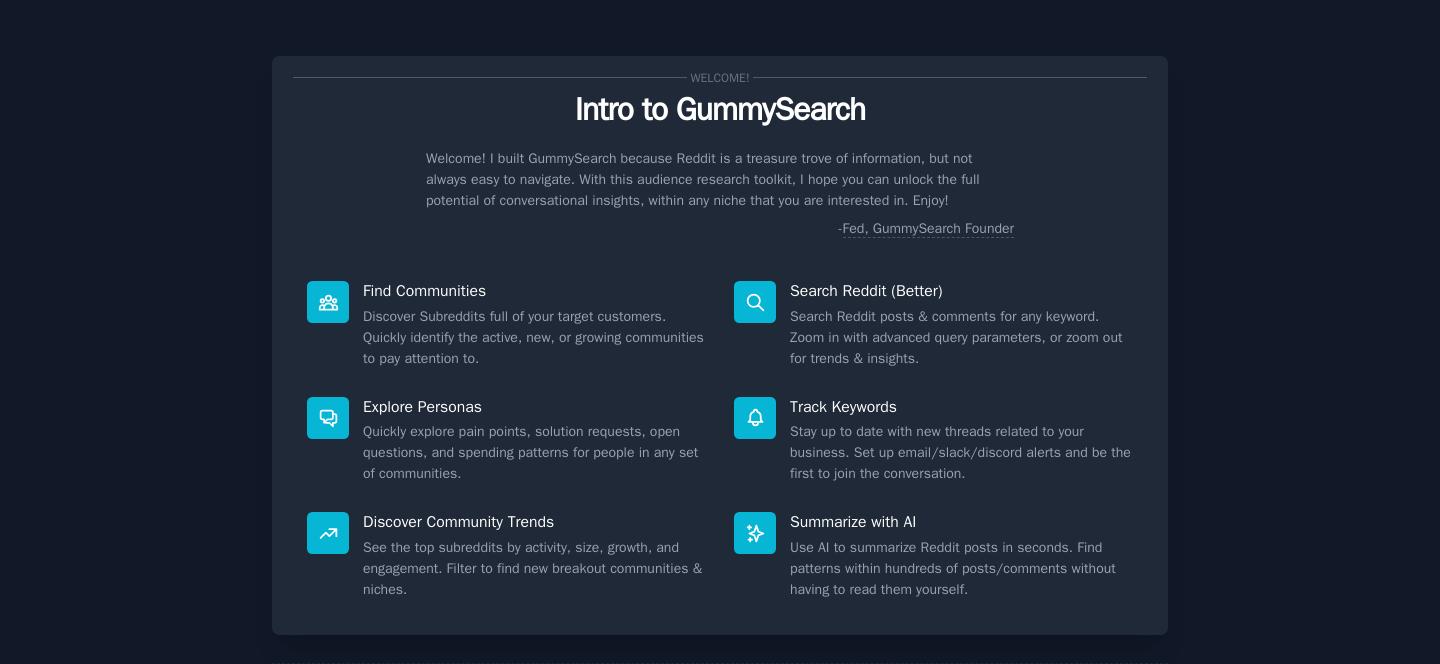 scroll, scrollTop: 0, scrollLeft: 0, axis: both 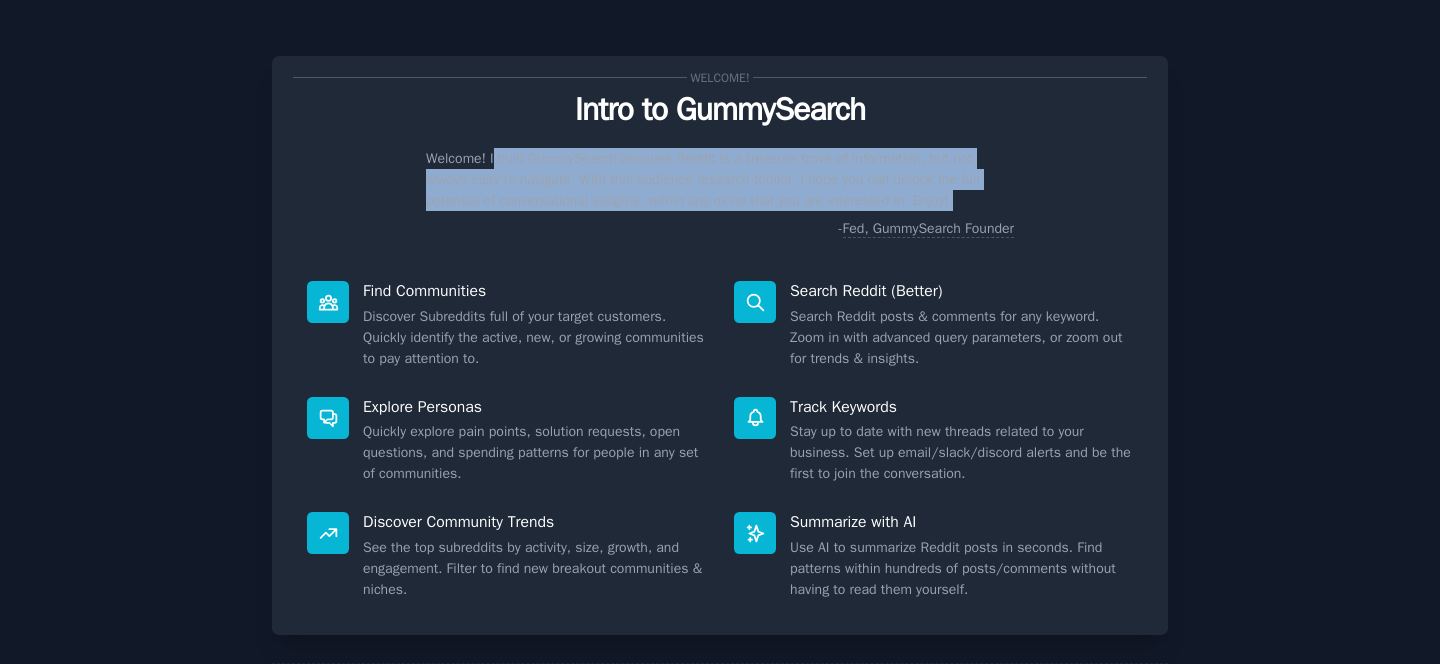 drag, startPoint x: 495, startPoint y: 152, endPoint x: 985, endPoint y: 214, distance: 493.90686 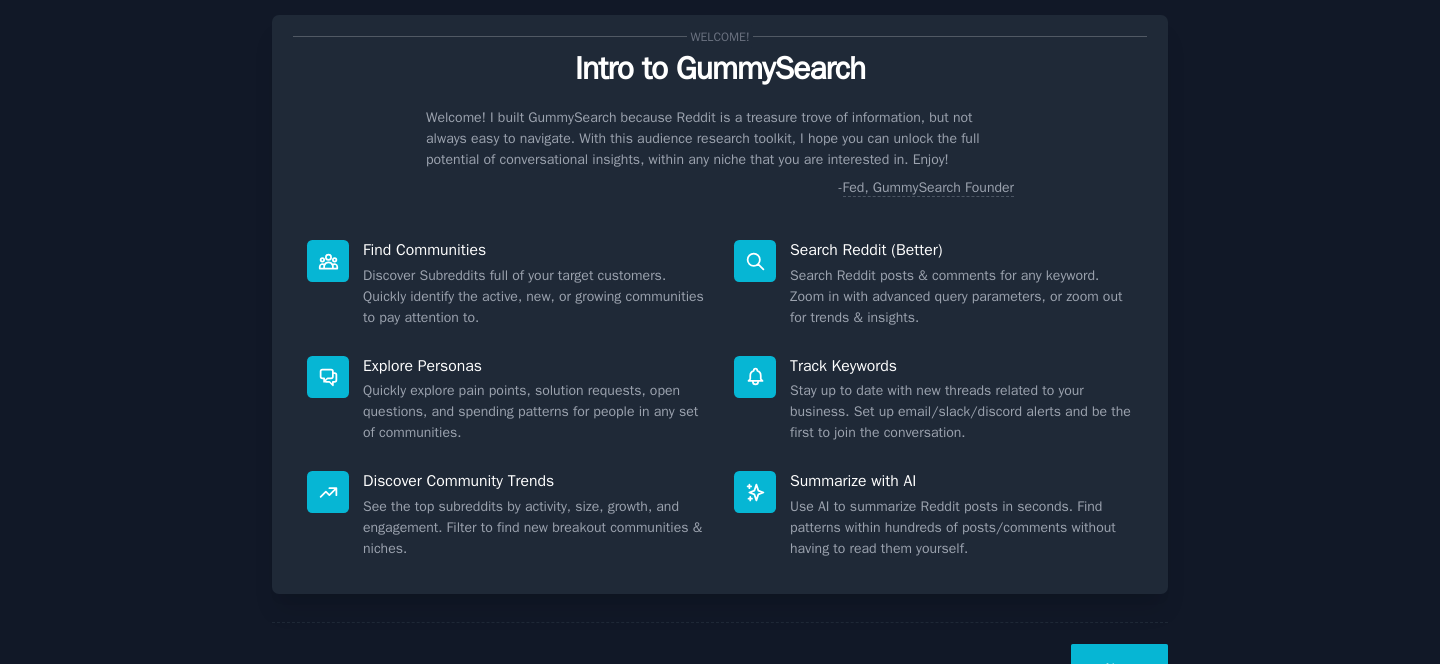 scroll, scrollTop: 56, scrollLeft: 0, axis: vertical 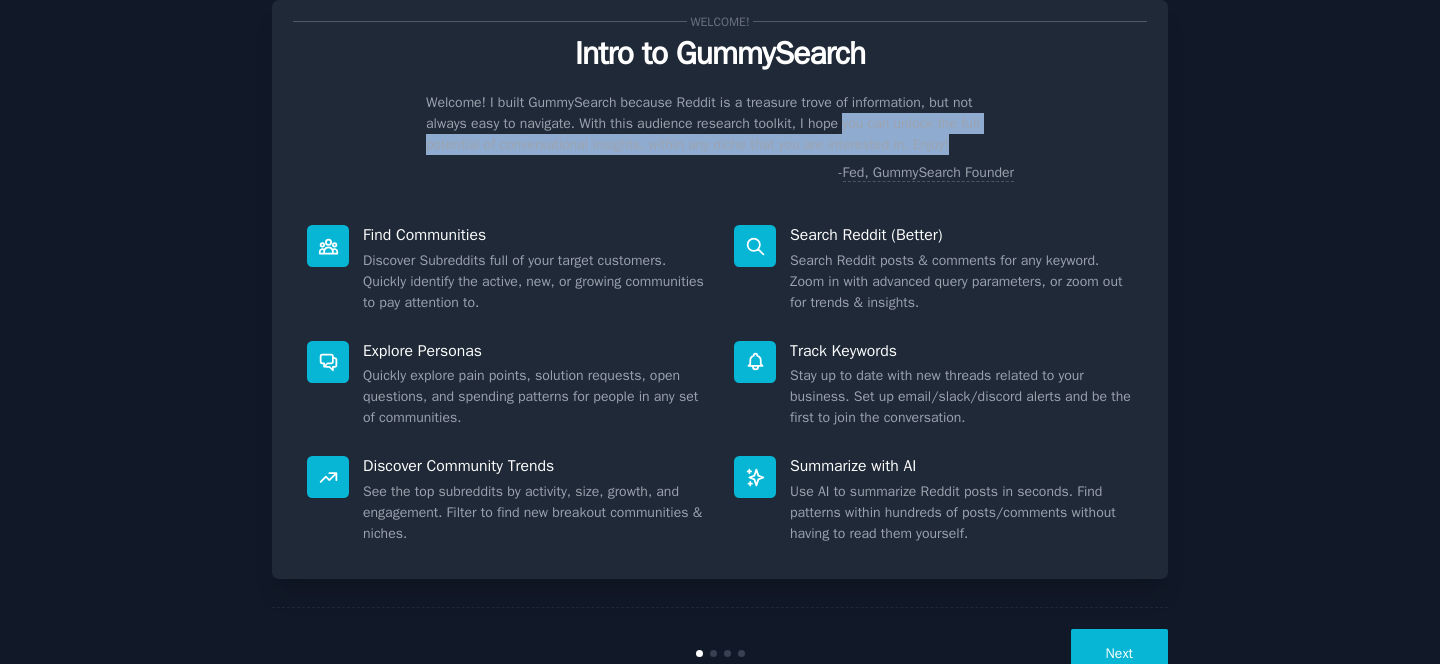 drag, startPoint x: 858, startPoint y: 133, endPoint x: 1060, endPoint y: 135, distance: 202.0099 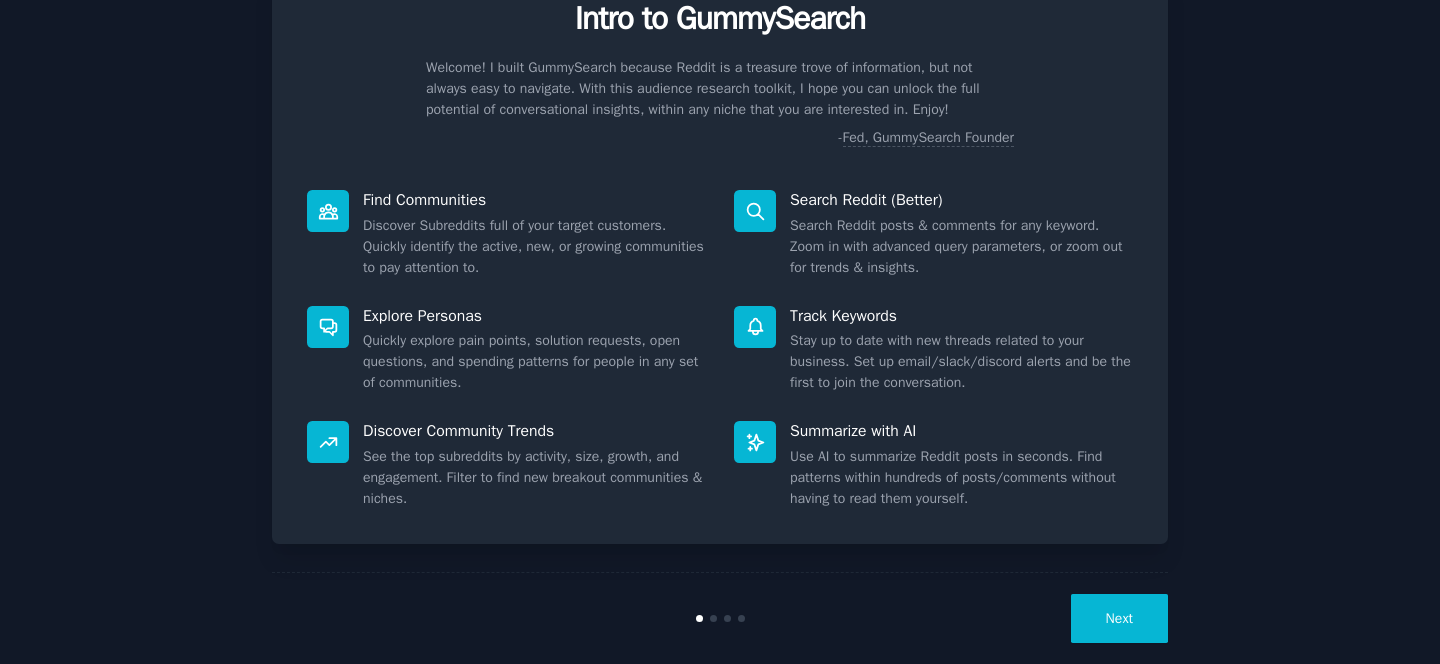 scroll, scrollTop: 118, scrollLeft: 0, axis: vertical 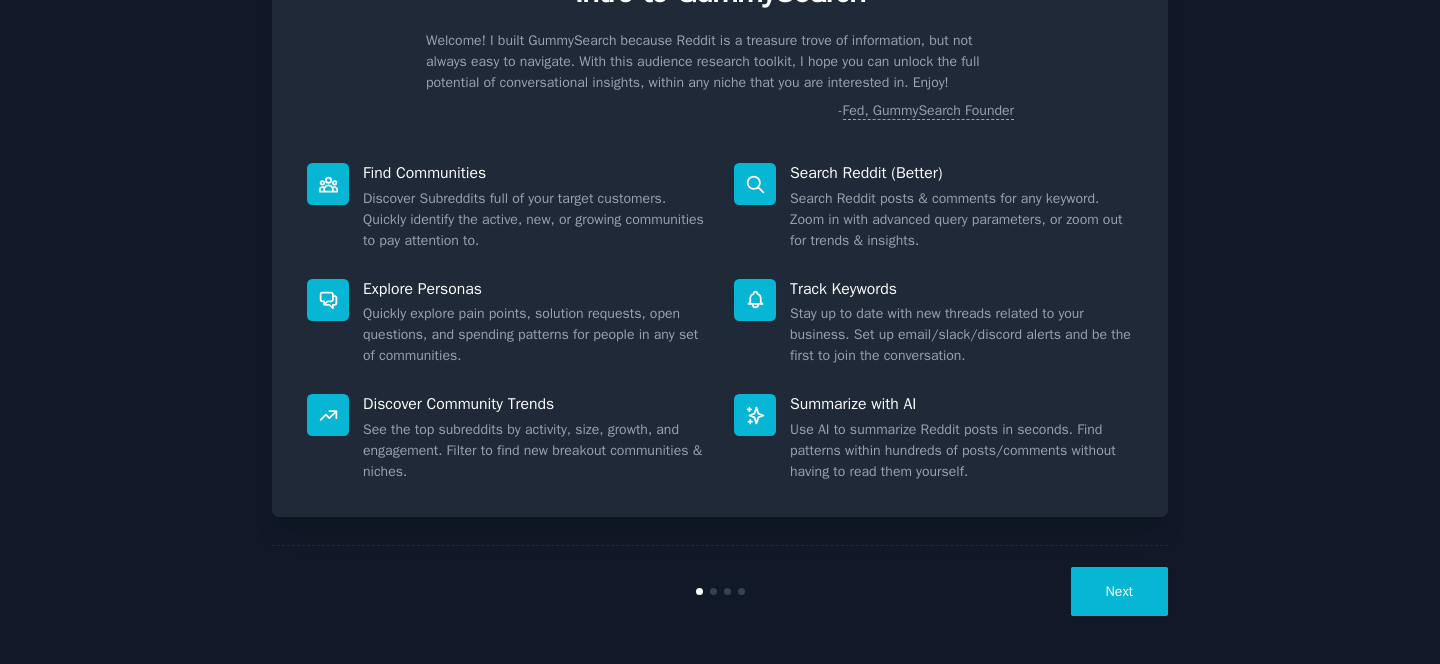 click on "Fed, GummySearch Founder" at bounding box center (928, 111) 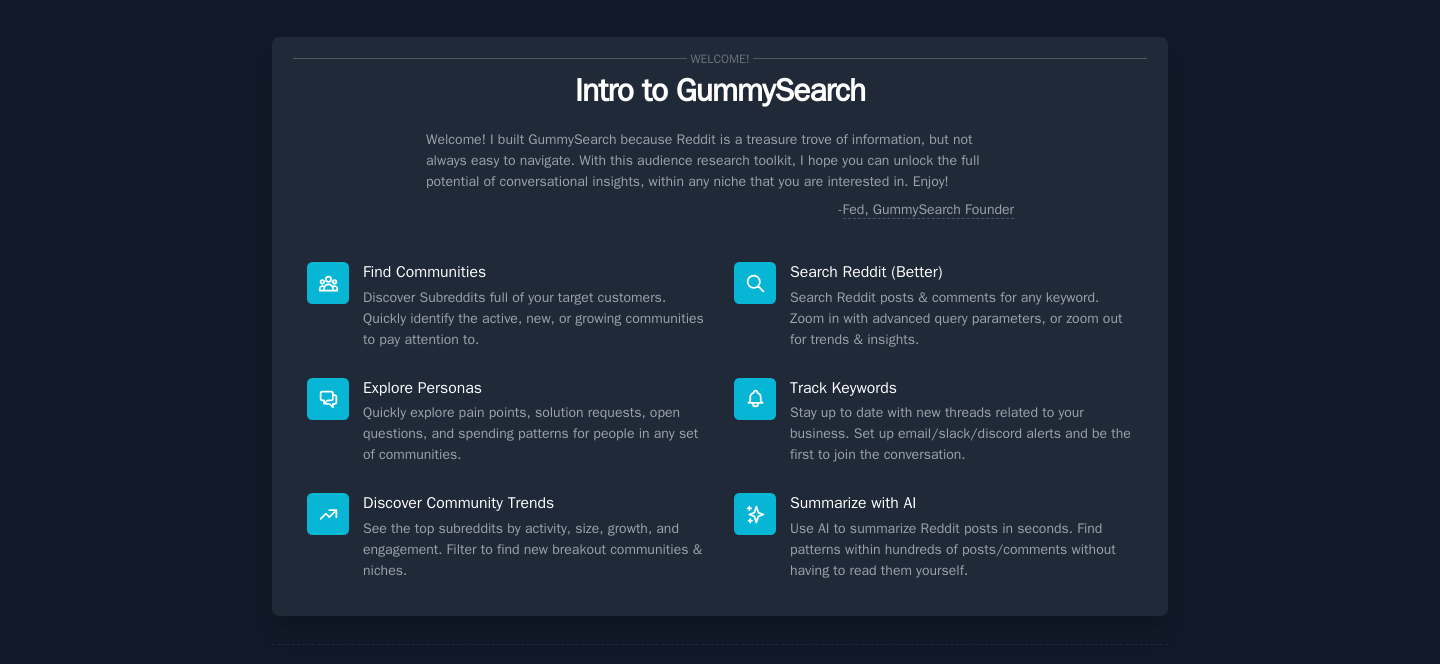 scroll, scrollTop: 18, scrollLeft: 0, axis: vertical 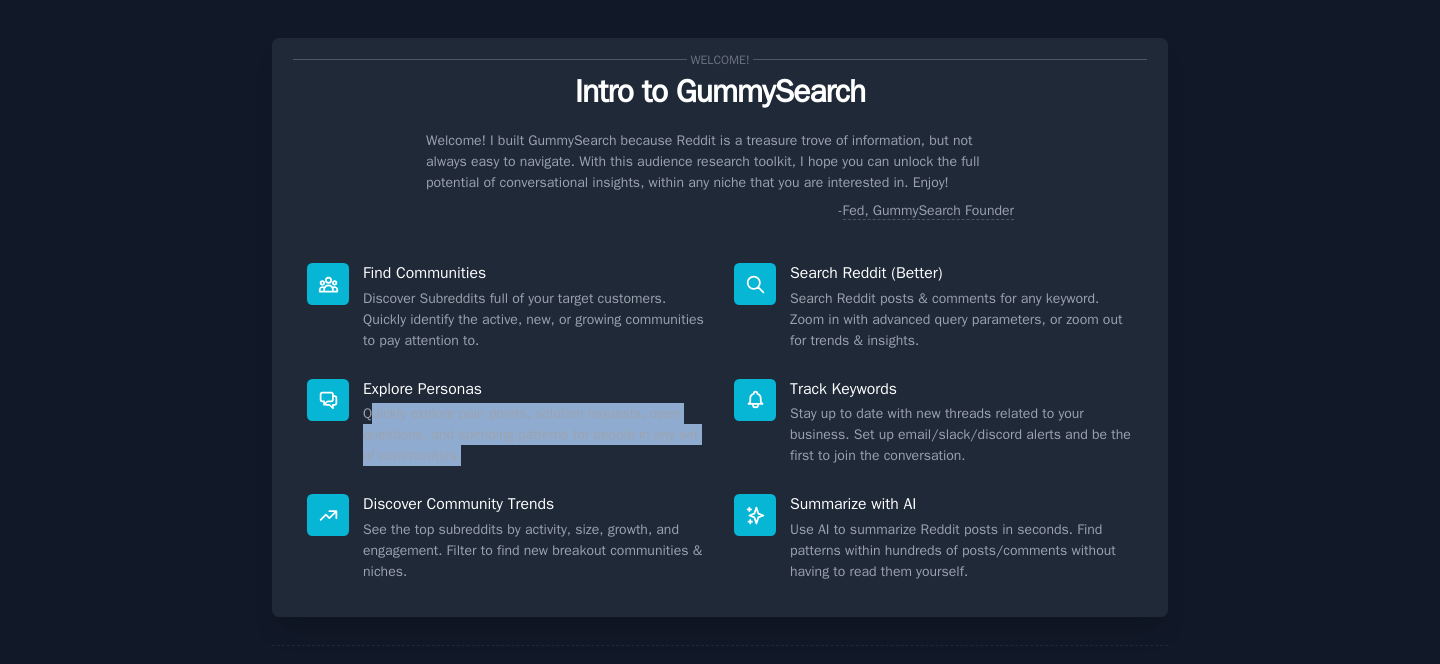 drag, startPoint x: 368, startPoint y: 410, endPoint x: 486, endPoint y: 461, distance: 128.5496 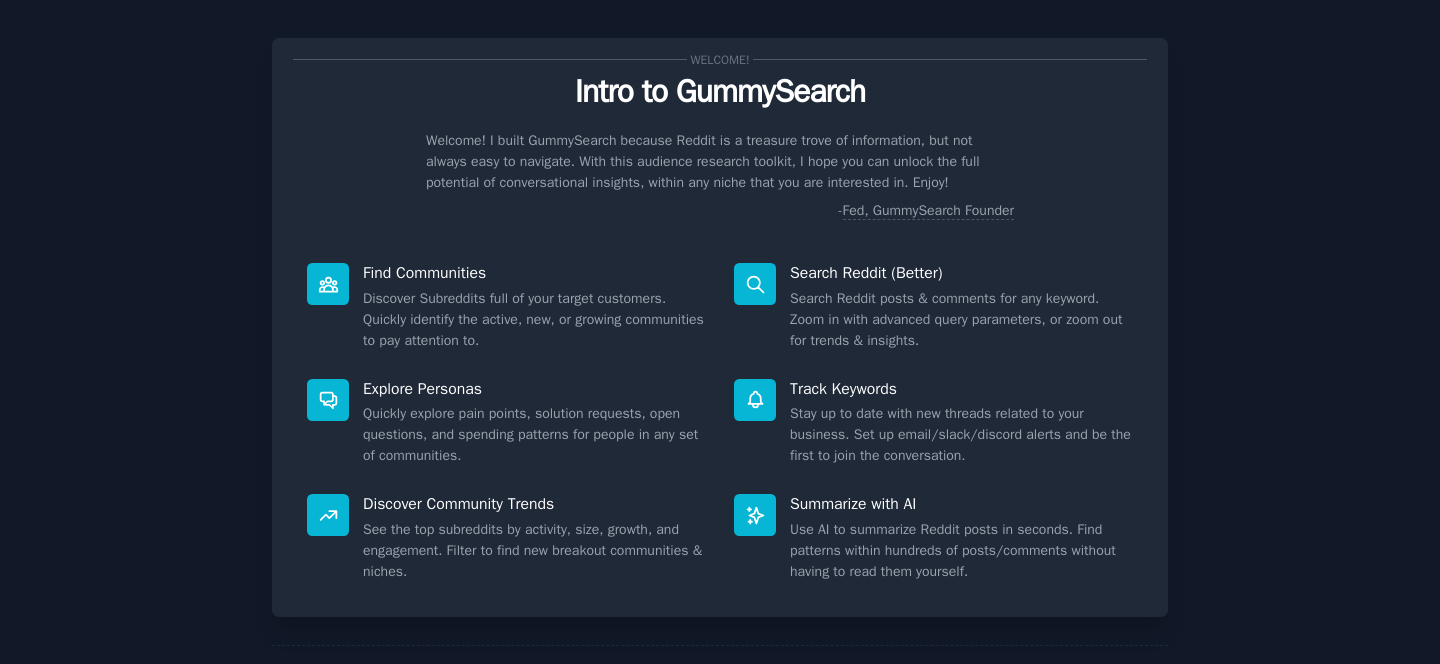 click on "Discover Subreddits full of your target customers. Quickly identify the active, new, or growing communities to pay attention to." at bounding box center (534, 319) 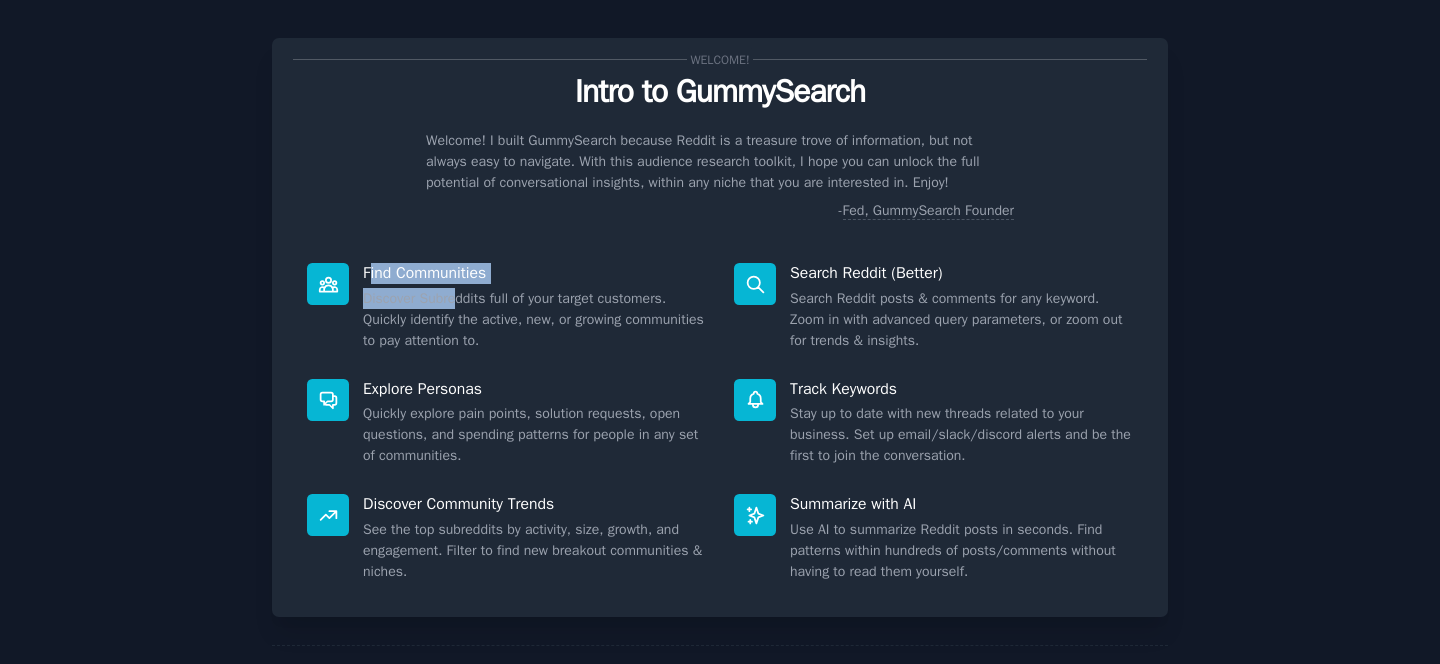 drag, startPoint x: 367, startPoint y: 275, endPoint x: 459, endPoint y: 303, distance: 96.16652 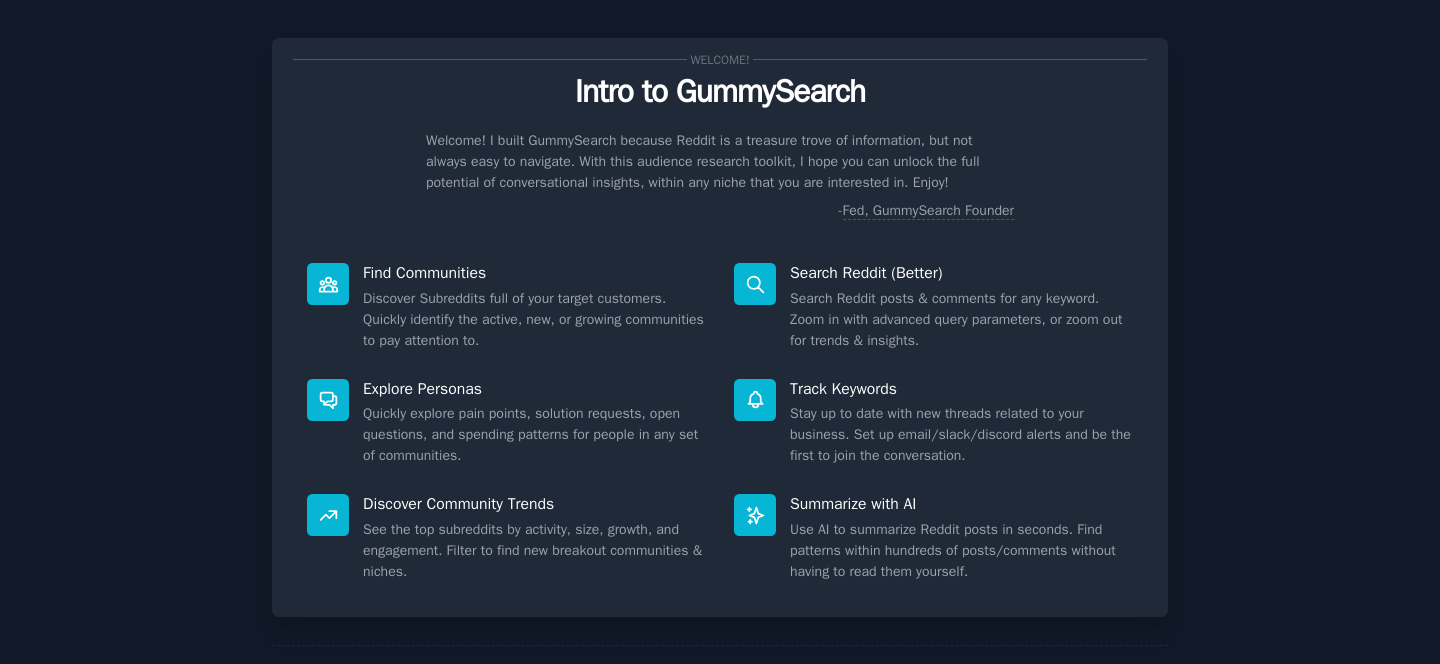 click on "-  Fed, GummySearch Founder" at bounding box center [720, 210] 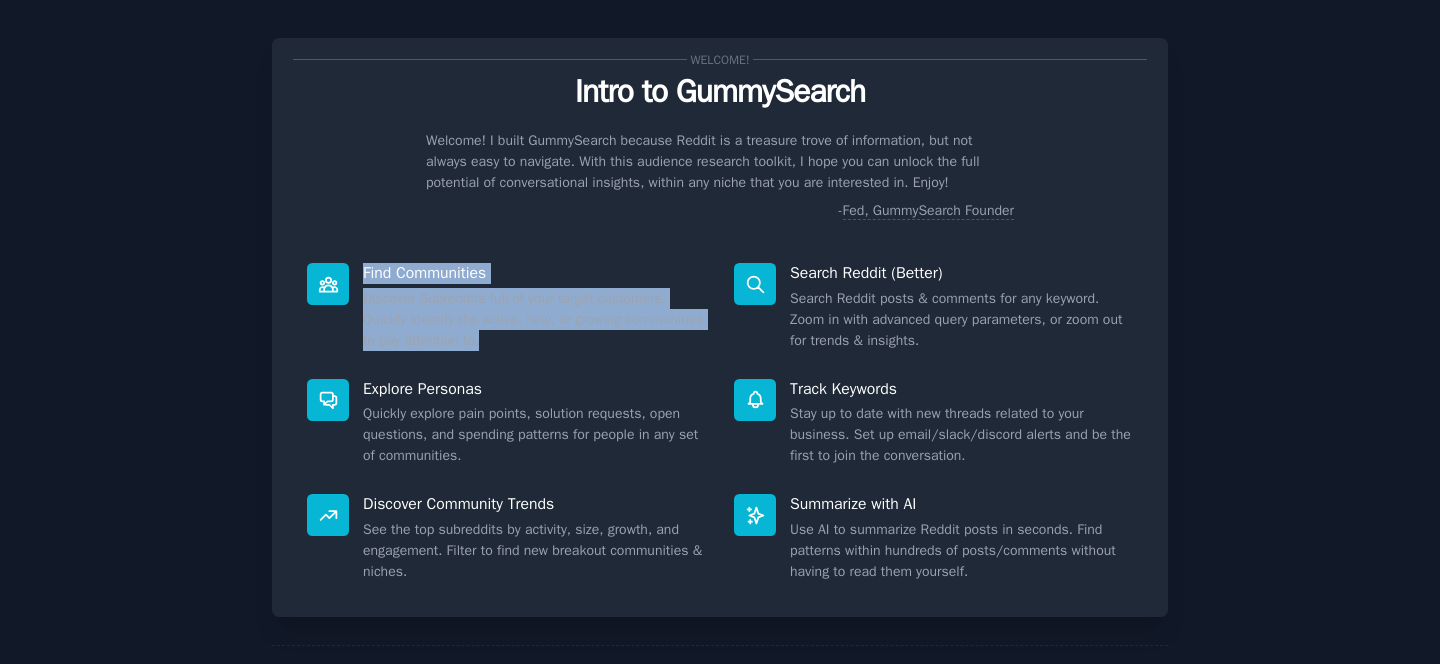 drag, startPoint x: 355, startPoint y: 265, endPoint x: 594, endPoint y: 345, distance: 252.03372 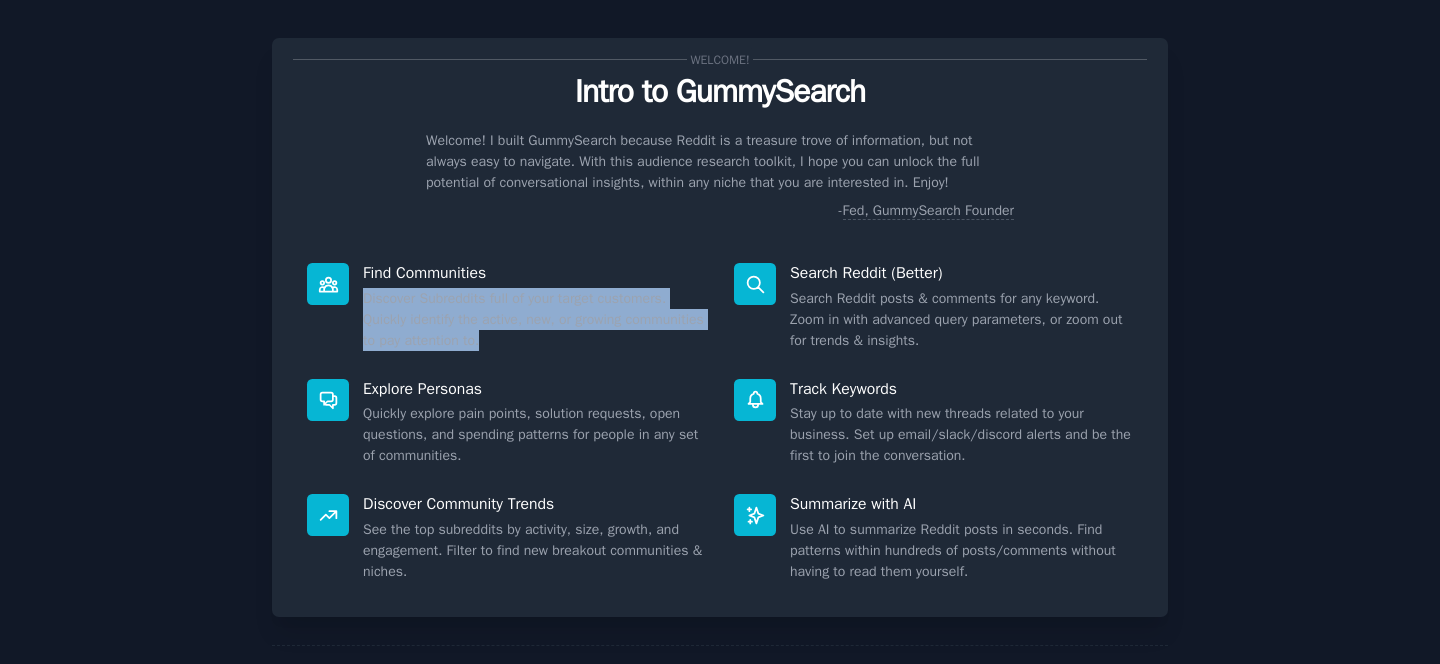 drag, startPoint x: 355, startPoint y: 297, endPoint x: 660, endPoint y: 353, distance: 310.09836 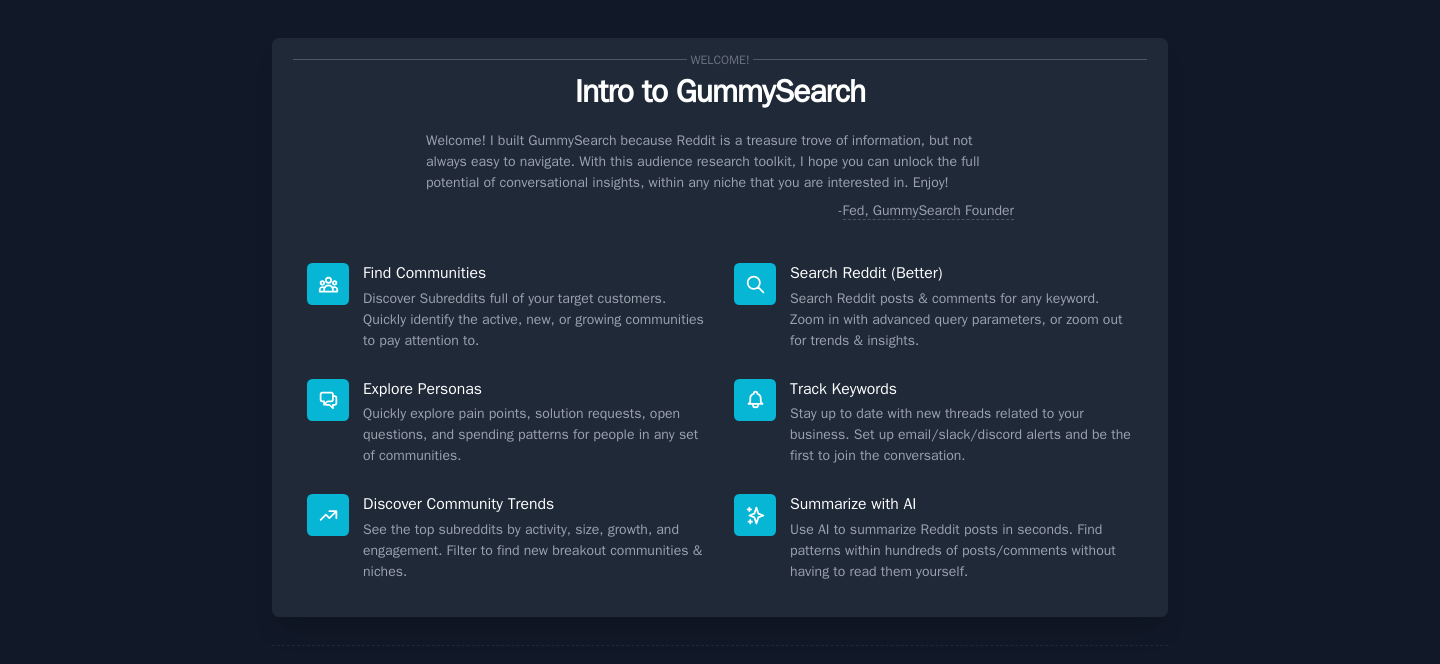 click on "Find Communities" at bounding box center (534, 273) 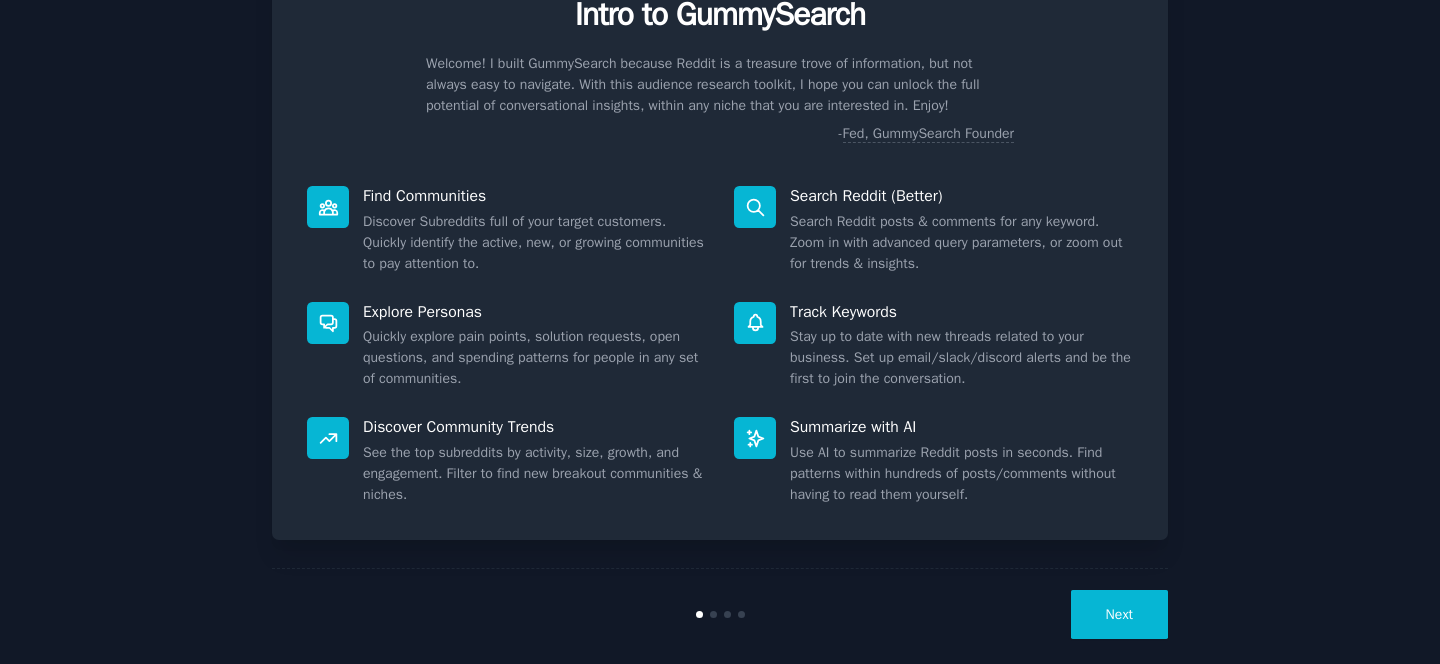 scroll, scrollTop: 118, scrollLeft: 0, axis: vertical 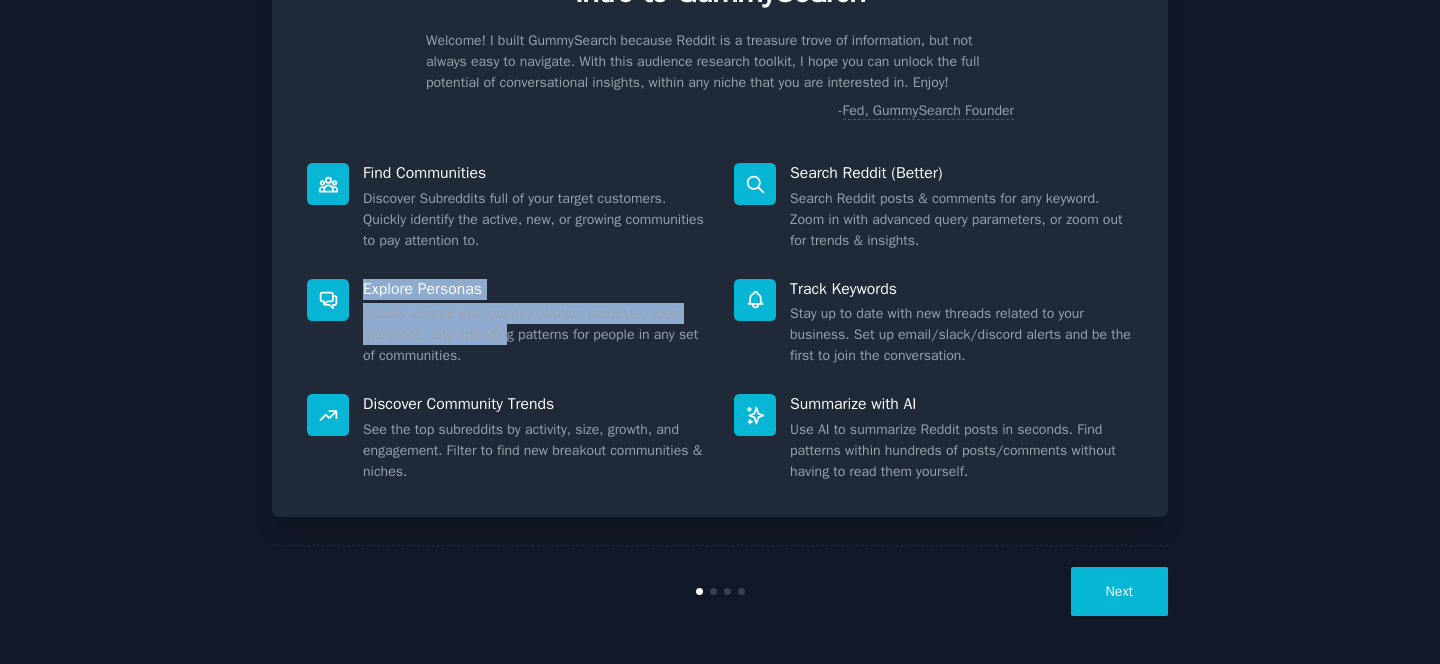 drag, startPoint x: 354, startPoint y: 293, endPoint x: 508, endPoint y: 334, distance: 159.36436 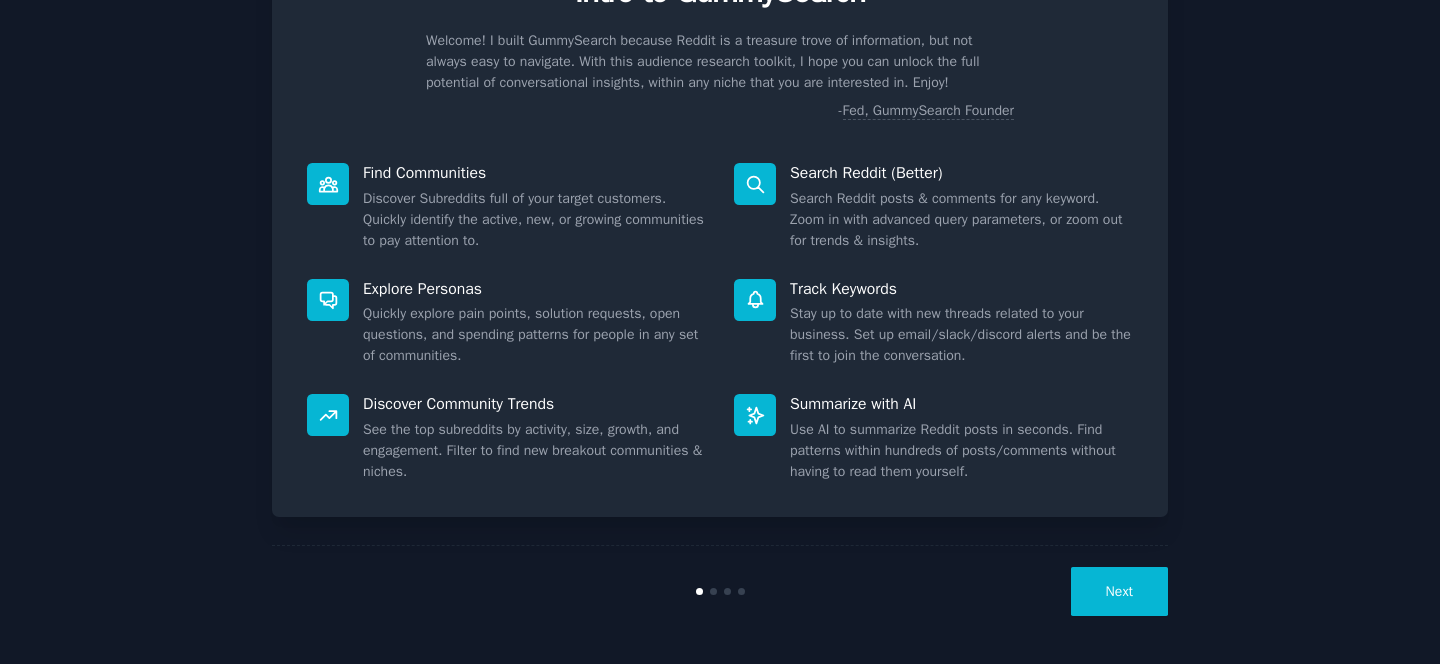 click on "Quickly explore pain points, solution requests, open questions, and spending patterns for people in any set of communities." at bounding box center [534, 334] 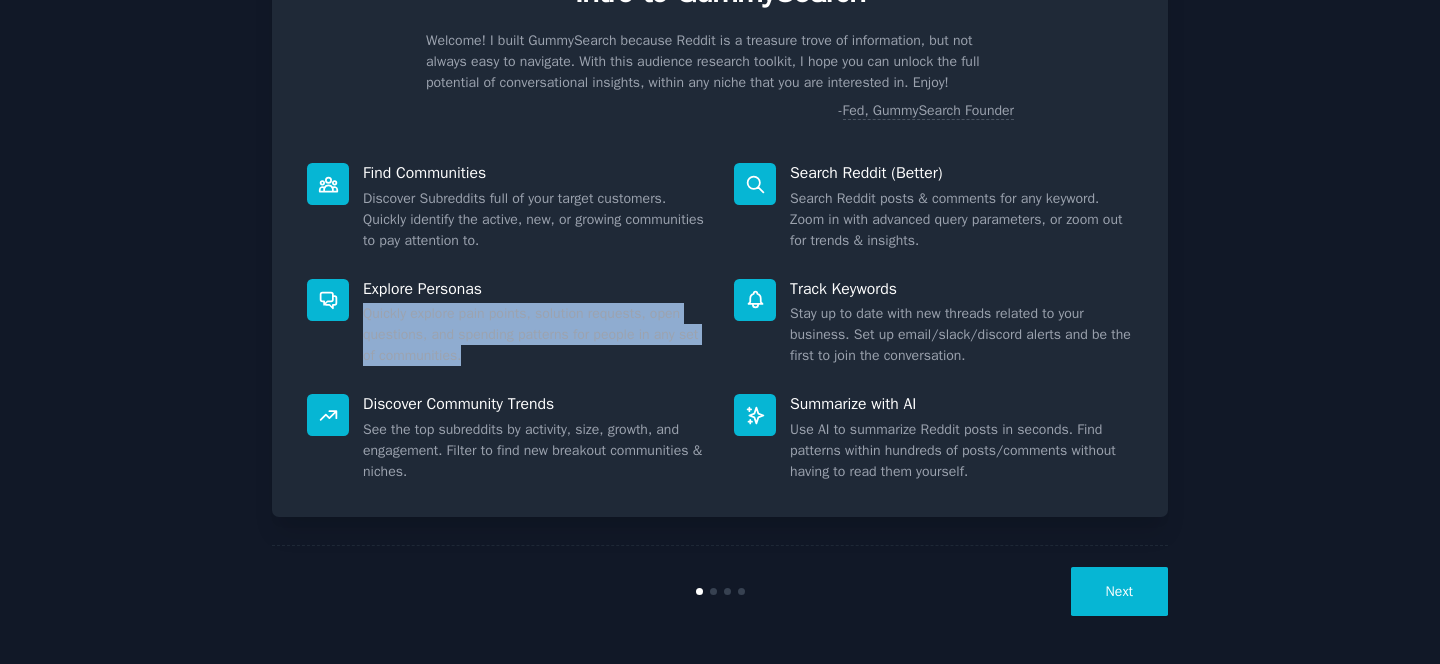 drag, startPoint x: 355, startPoint y: 317, endPoint x: 557, endPoint y: 345, distance: 203.93137 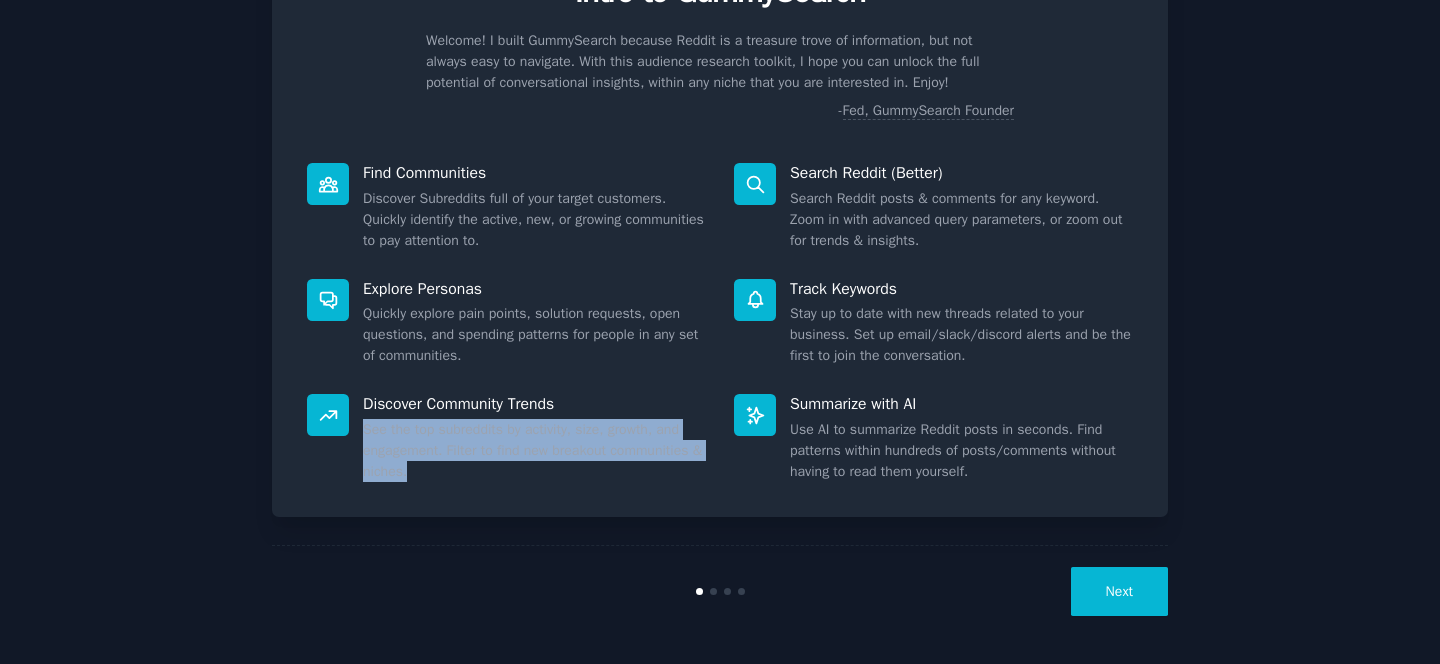 drag, startPoint x: 355, startPoint y: 428, endPoint x: 543, endPoint y: 498, distance: 200.60907 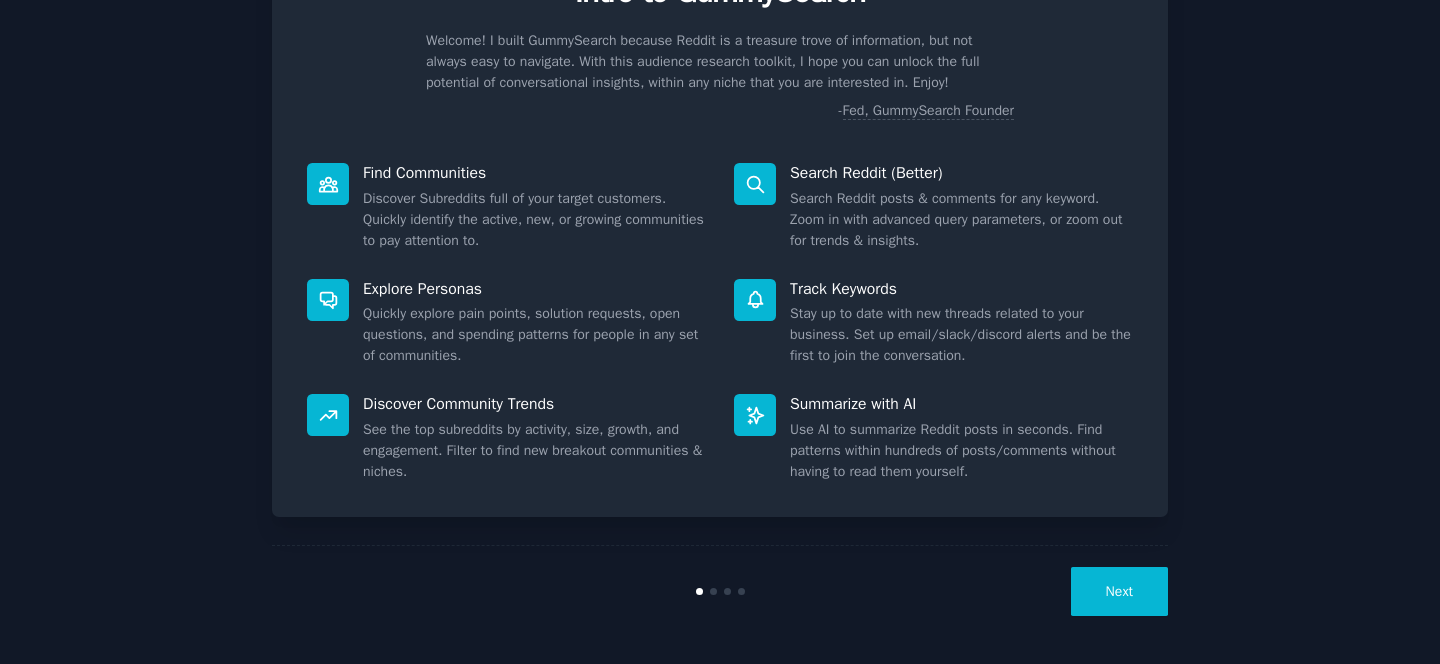 click on "Track Keywords Stay up to date with new threads related to your business. Set up email/slack/discord alerts and be the first to join the conversation." at bounding box center (933, 323) 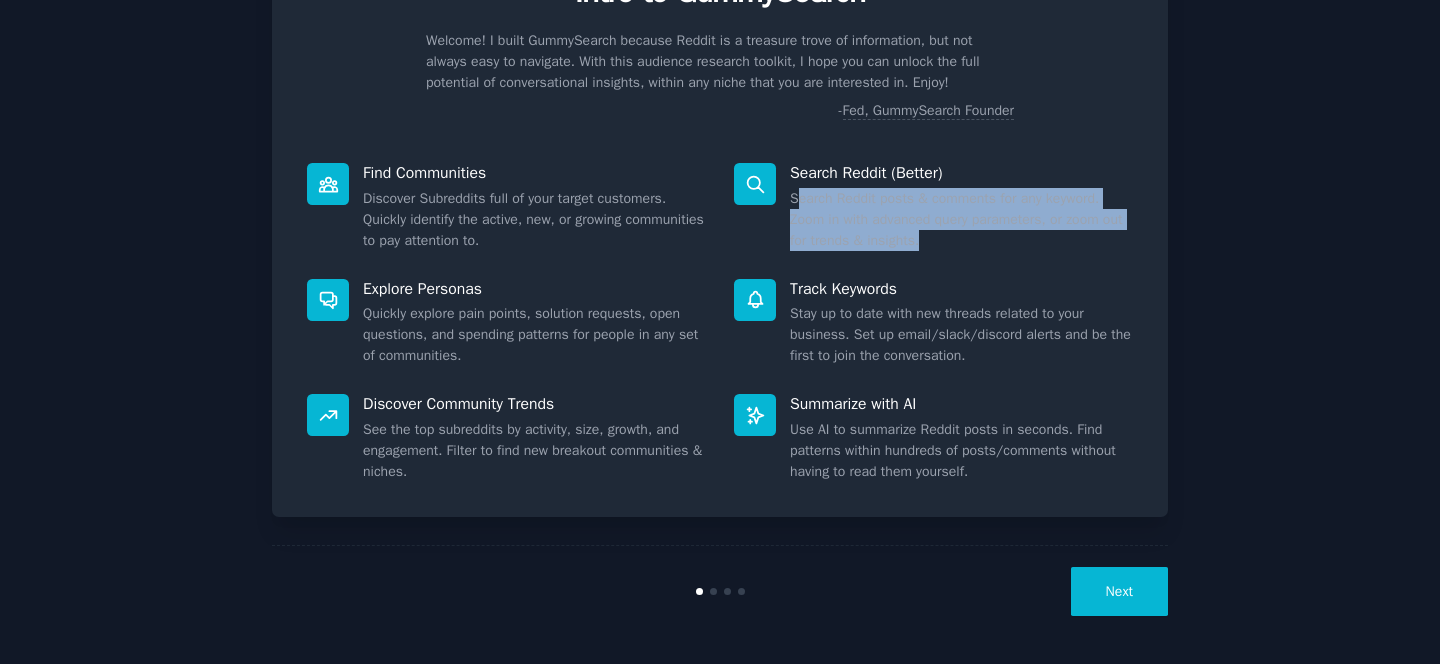 drag, startPoint x: 792, startPoint y: 198, endPoint x: 948, endPoint y: 238, distance: 161.04657 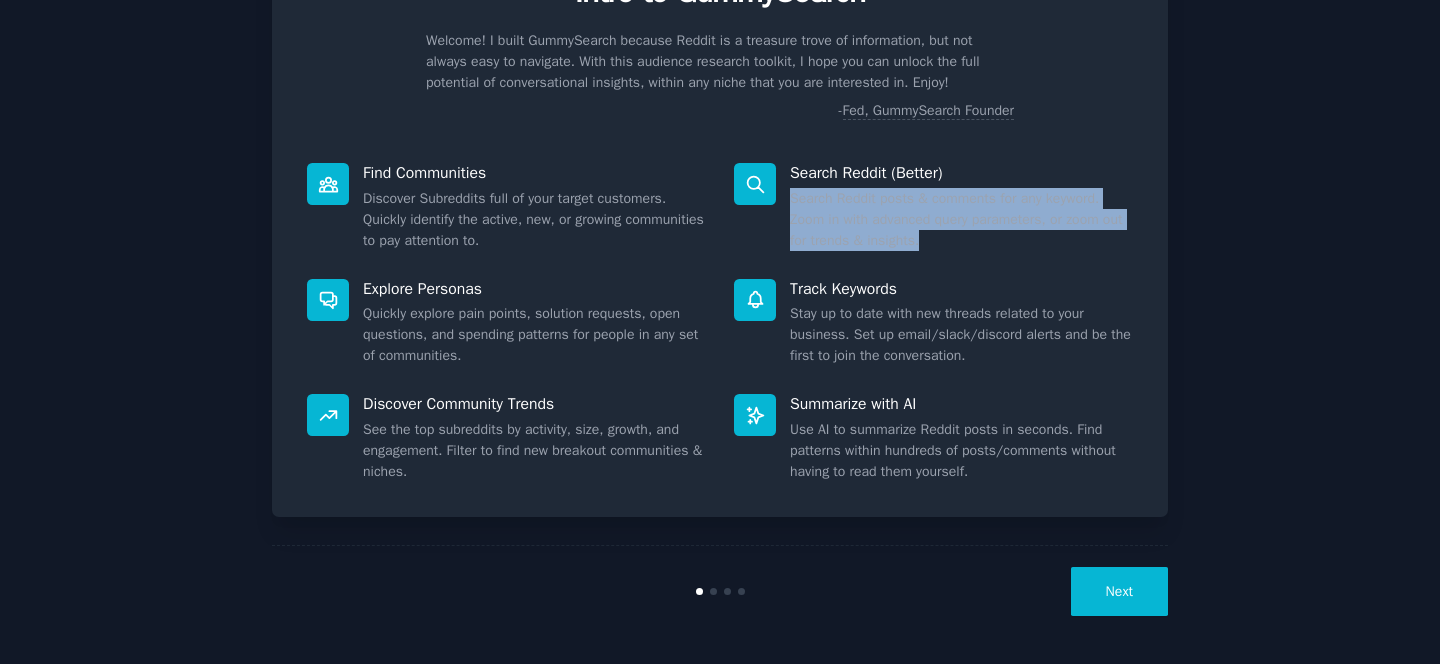 drag, startPoint x: 783, startPoint y: 195, endPoint x: 982, endPoint y: 254, distance: 207.56204 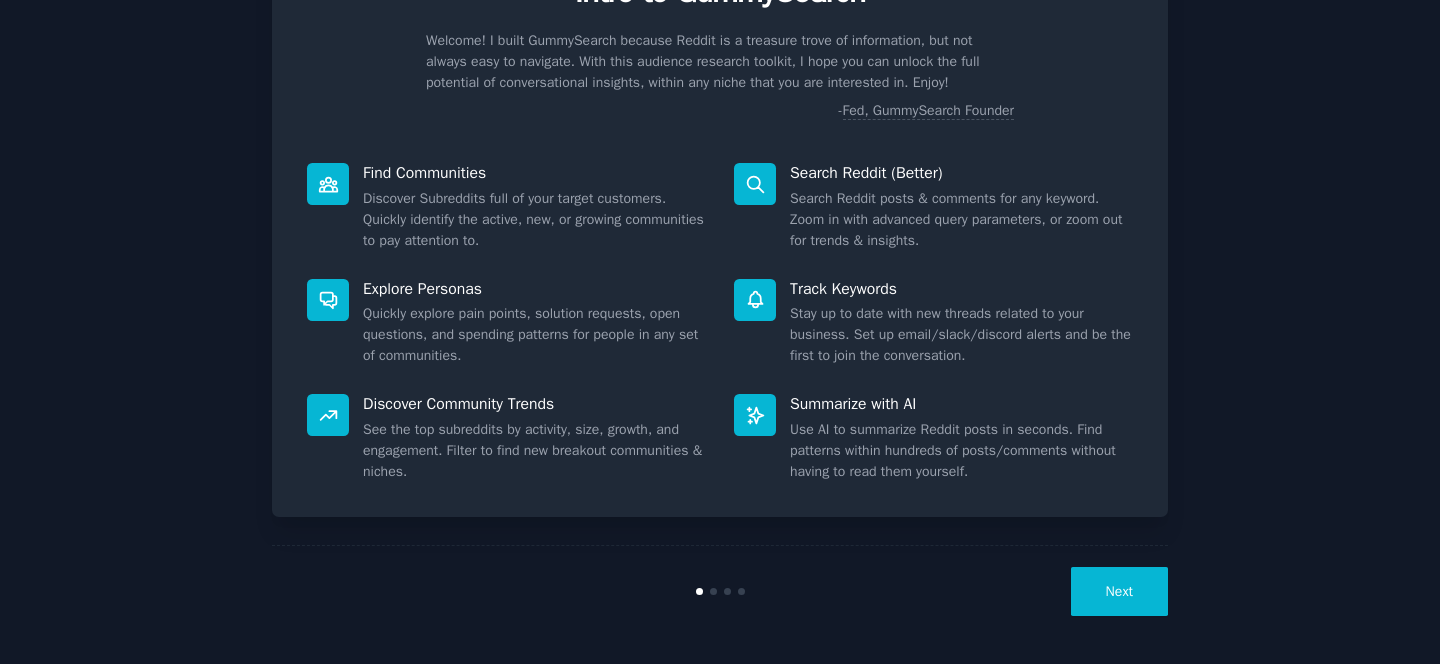 click on "Stay up to date with new threads related to your business. Set up email/slack/discord alerts and be the first to join the conversation." at bounding box center [961, 334] 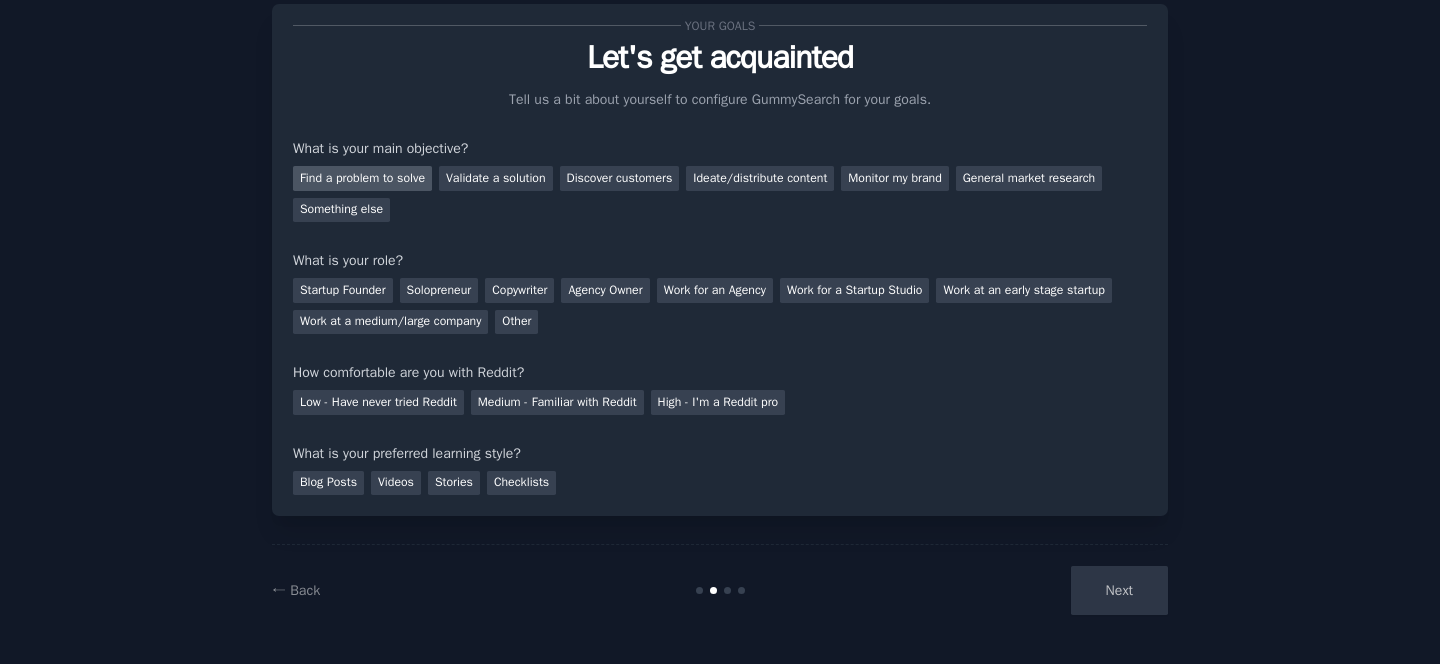 click on "Find a problem to solve" at bounding box center [362, 178] 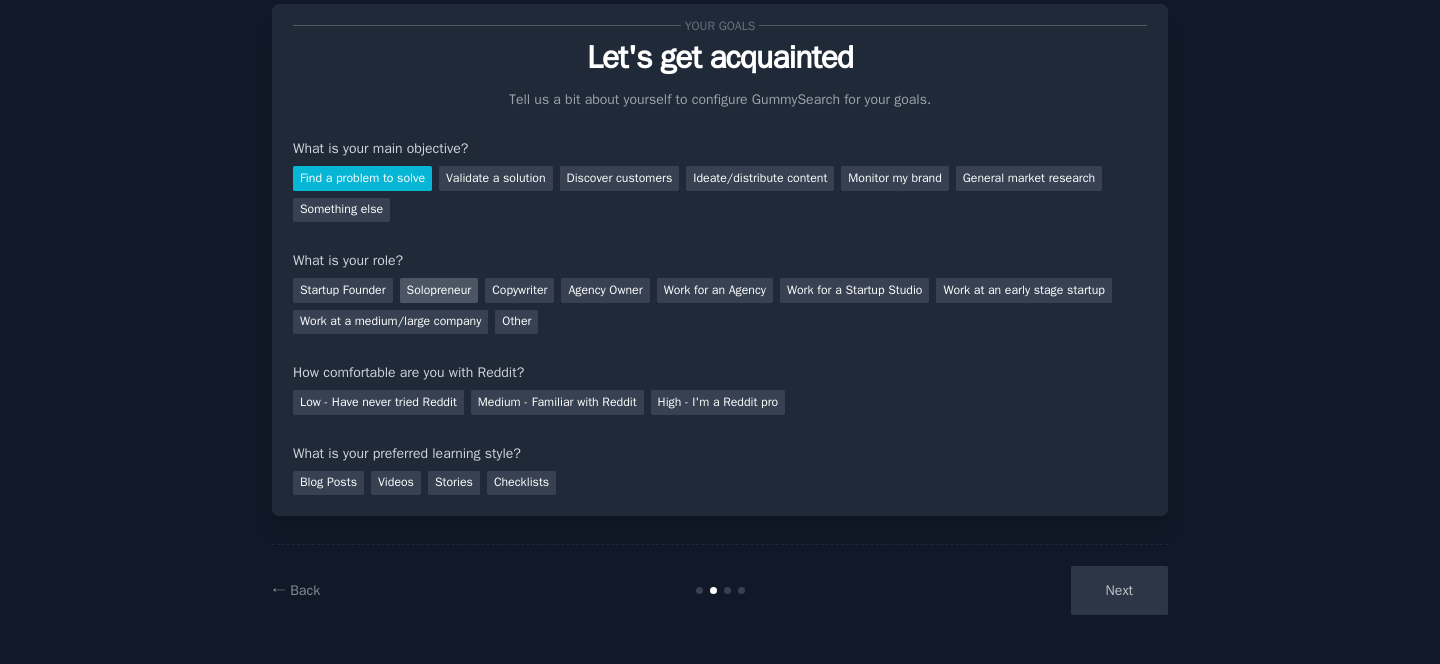 click on "Solopreneur" at bounding box center [439, 290] 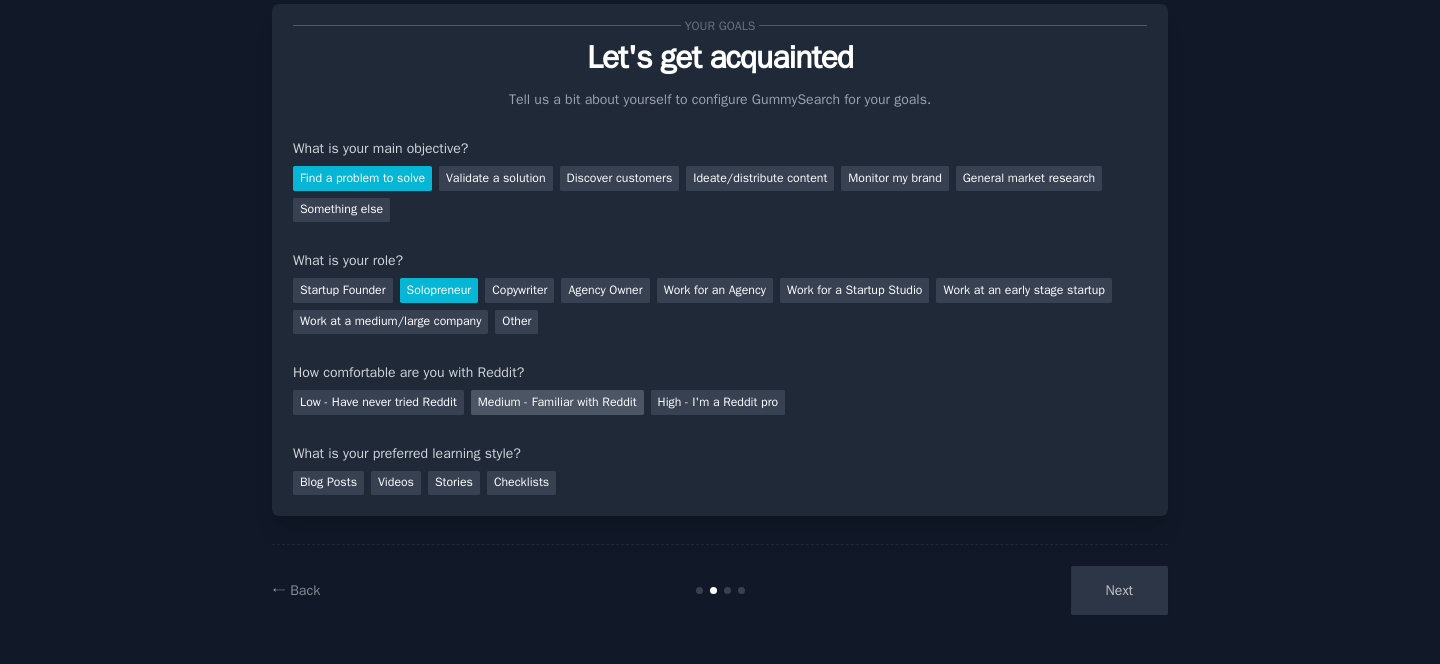 click on "Medium - Familiar with Reddit" at bounding box center [557, 402] 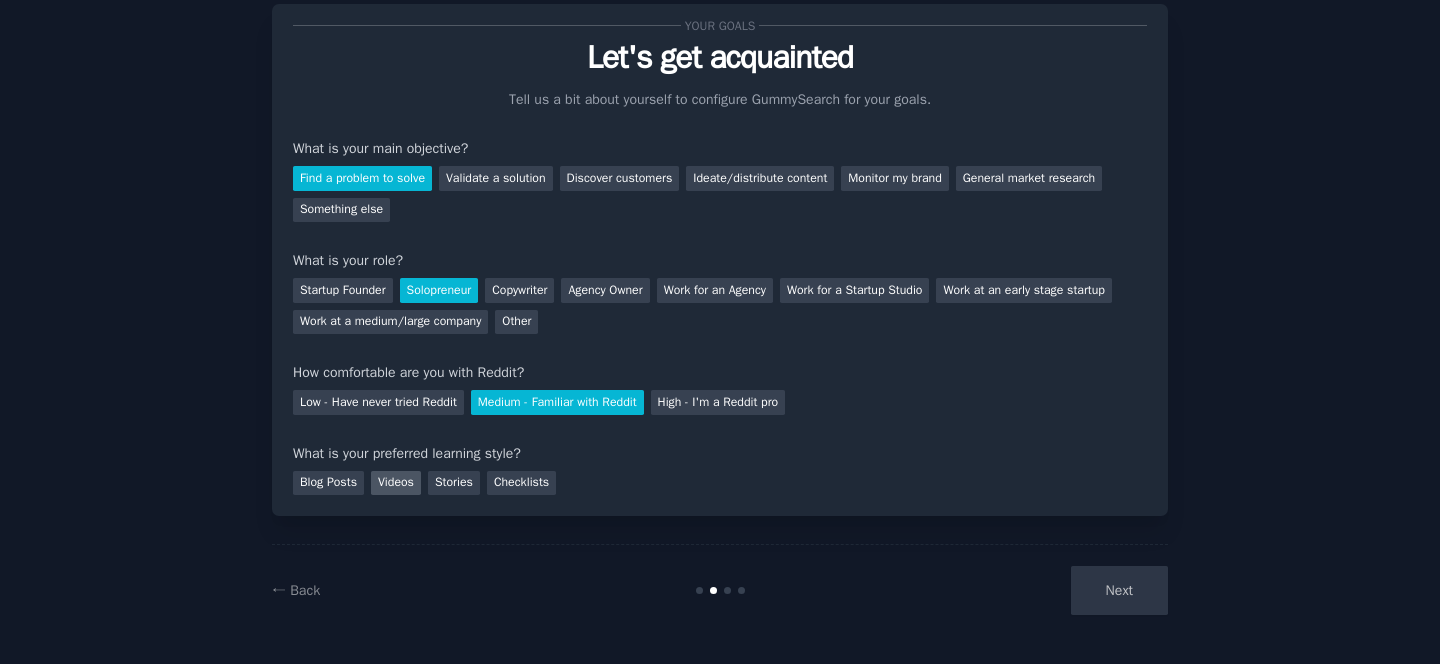 click on "Videos" at bounding box center [396, 483] 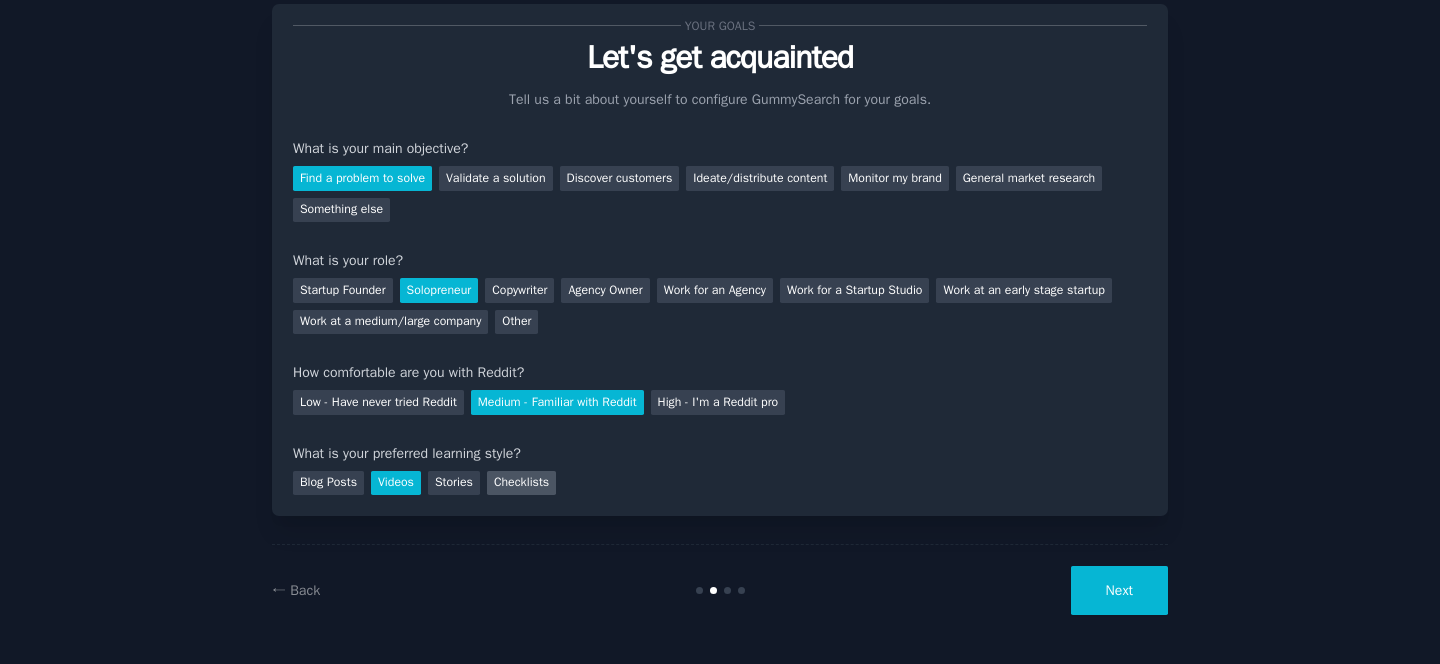 click on "Checklists" at bounding box center (521, 483) 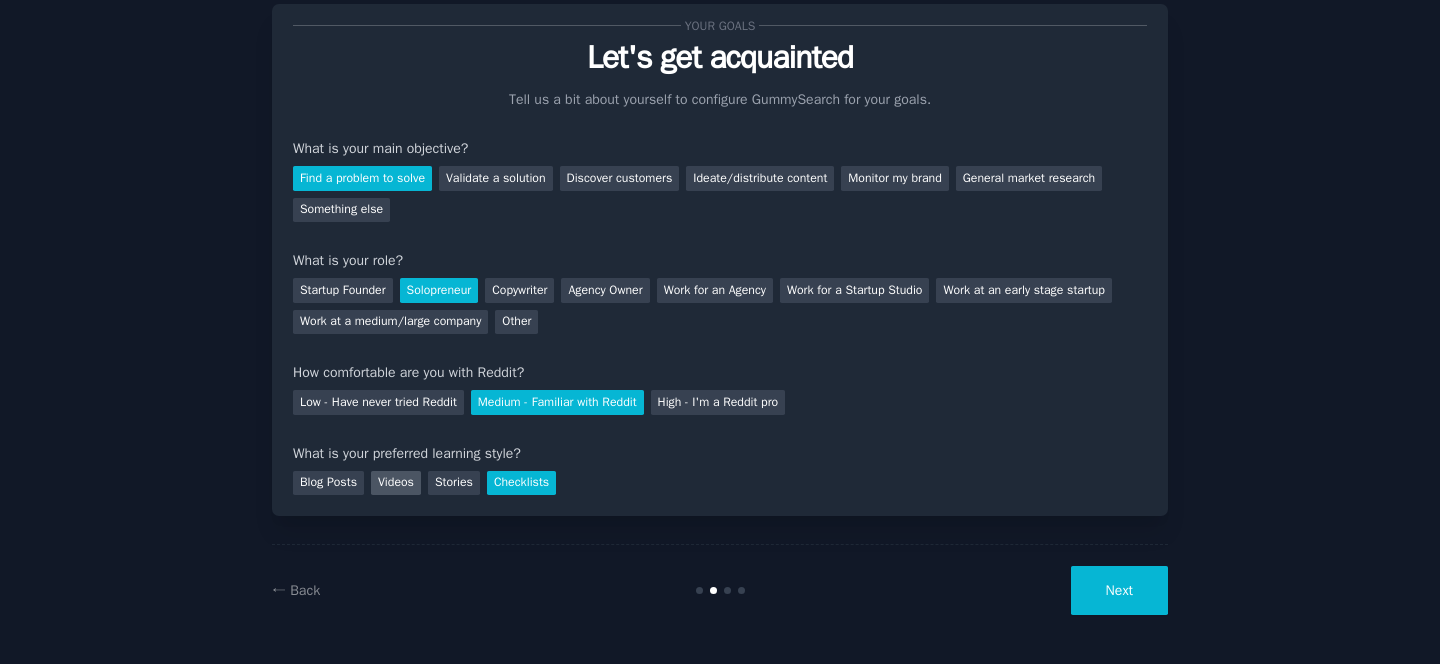 click on "Videos" at bounding box center [396, 483] 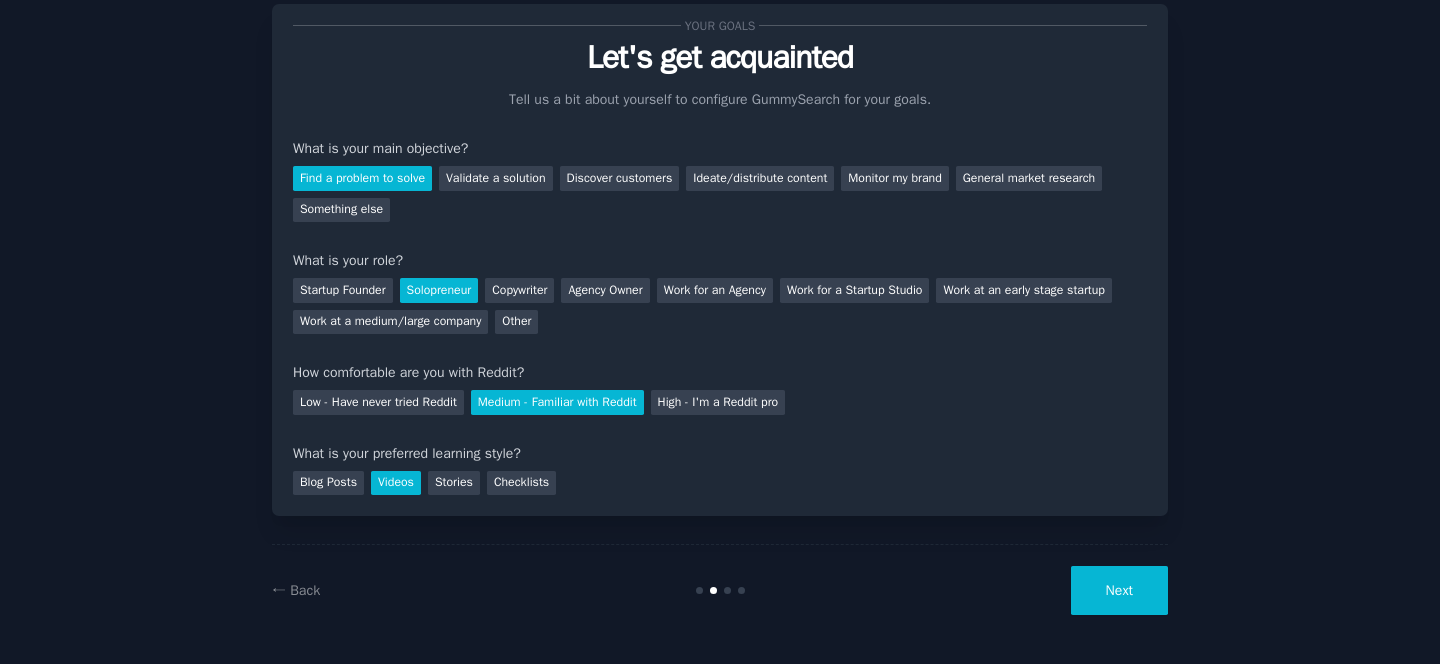 click on "Next" at bounding box center [1119, 590] 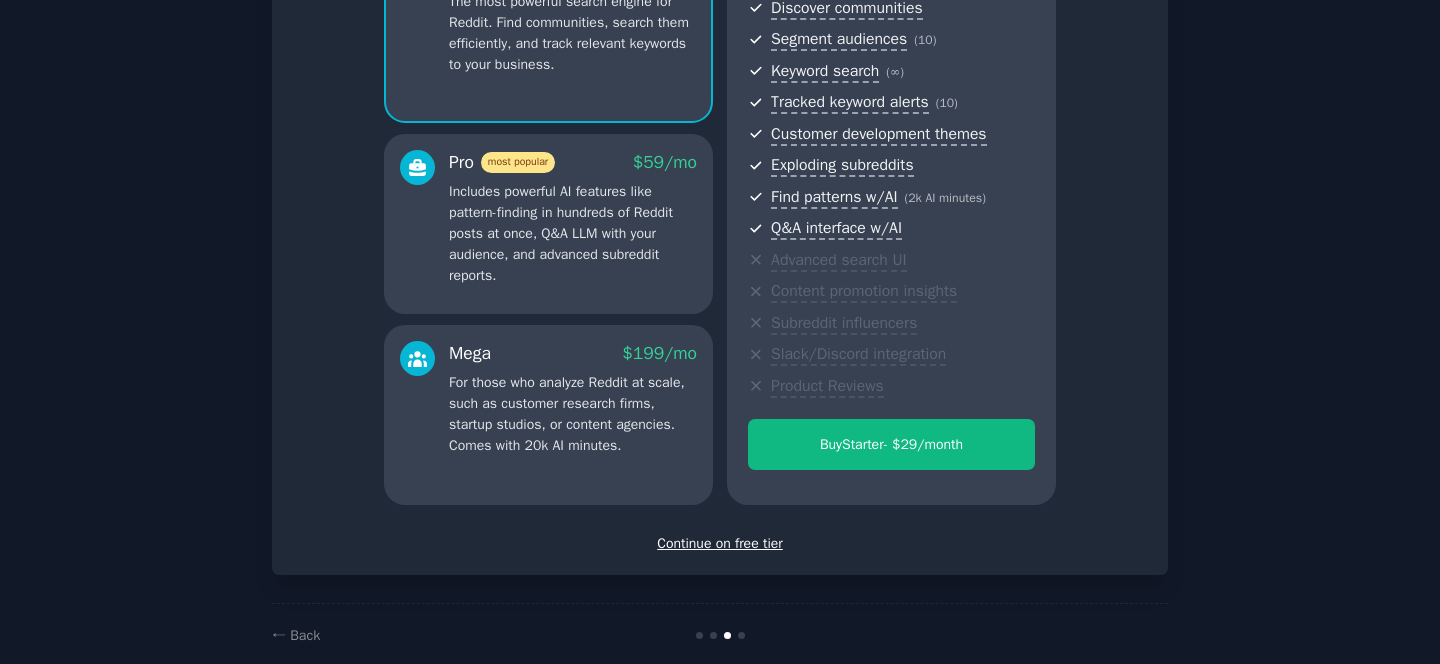 scroll, scrollTop: 267, scrollLeft: 0, axis: vertical 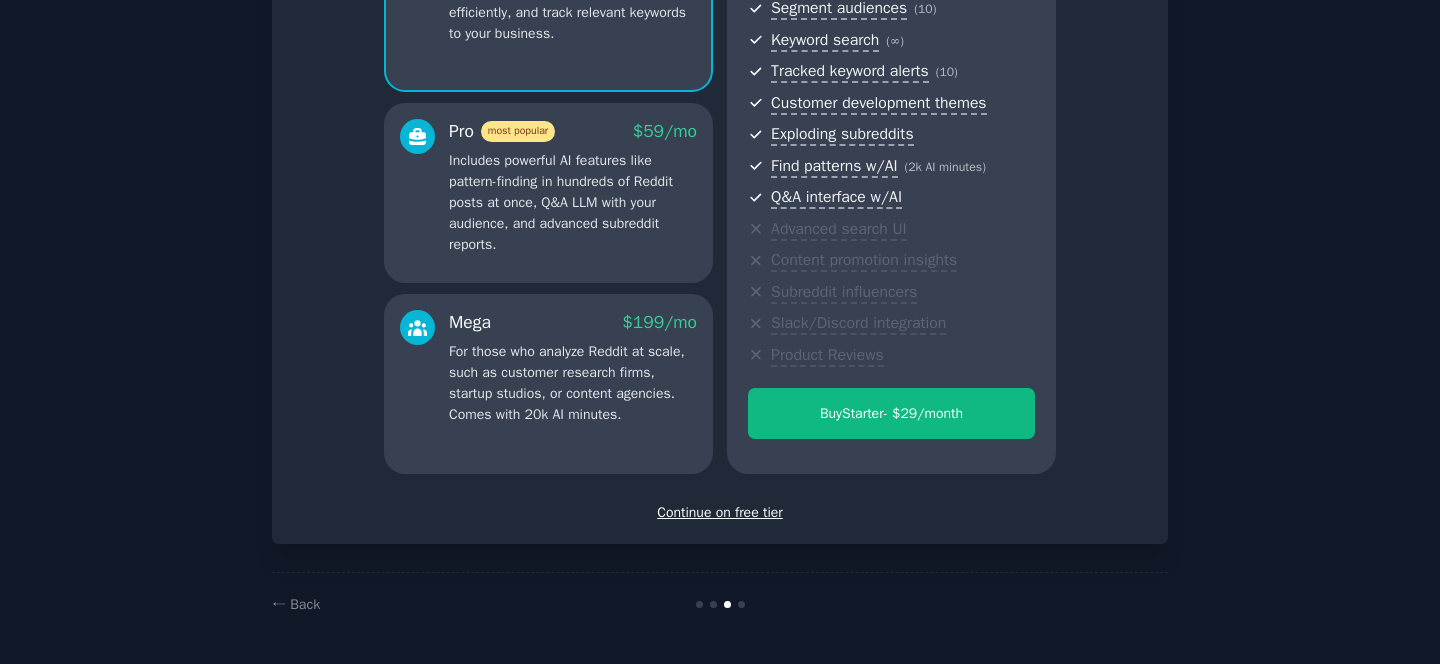 click on "Continue on free tier" at bounding box center [720, 512] 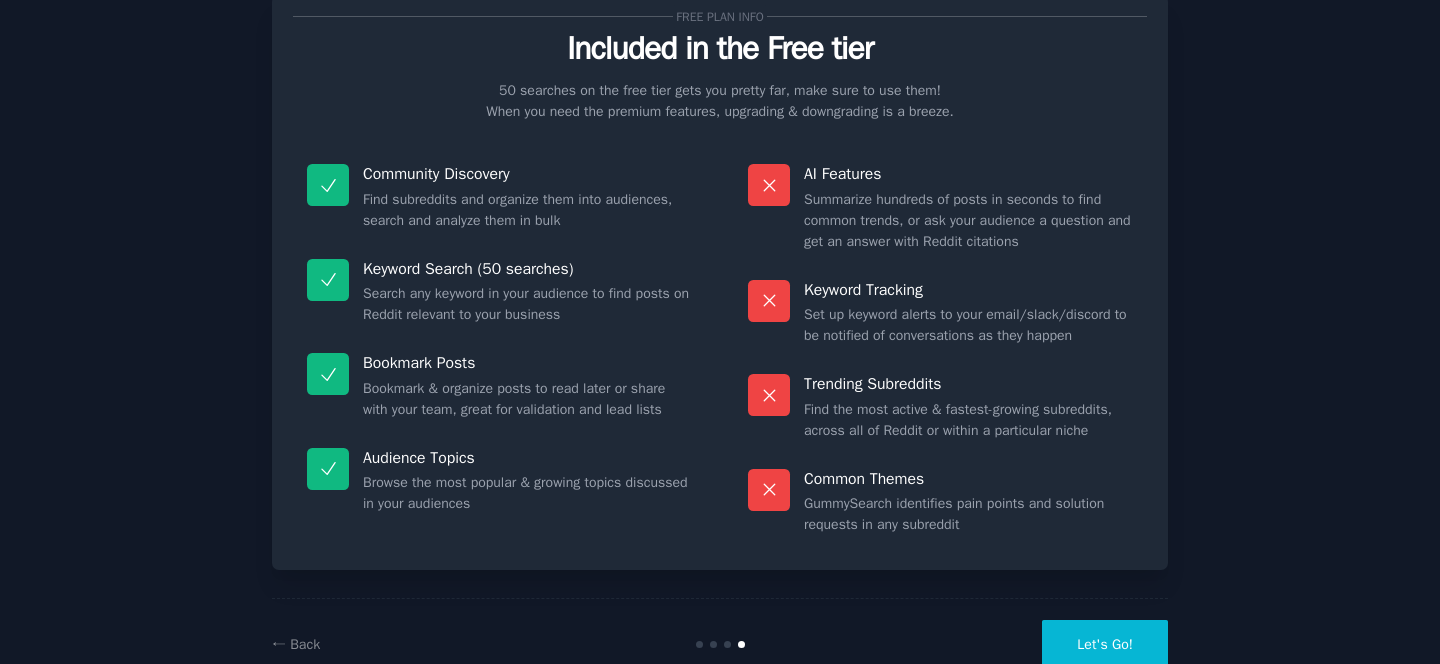 scroll, scrollTop: 115, scrollLeft: 0, axis: vertical 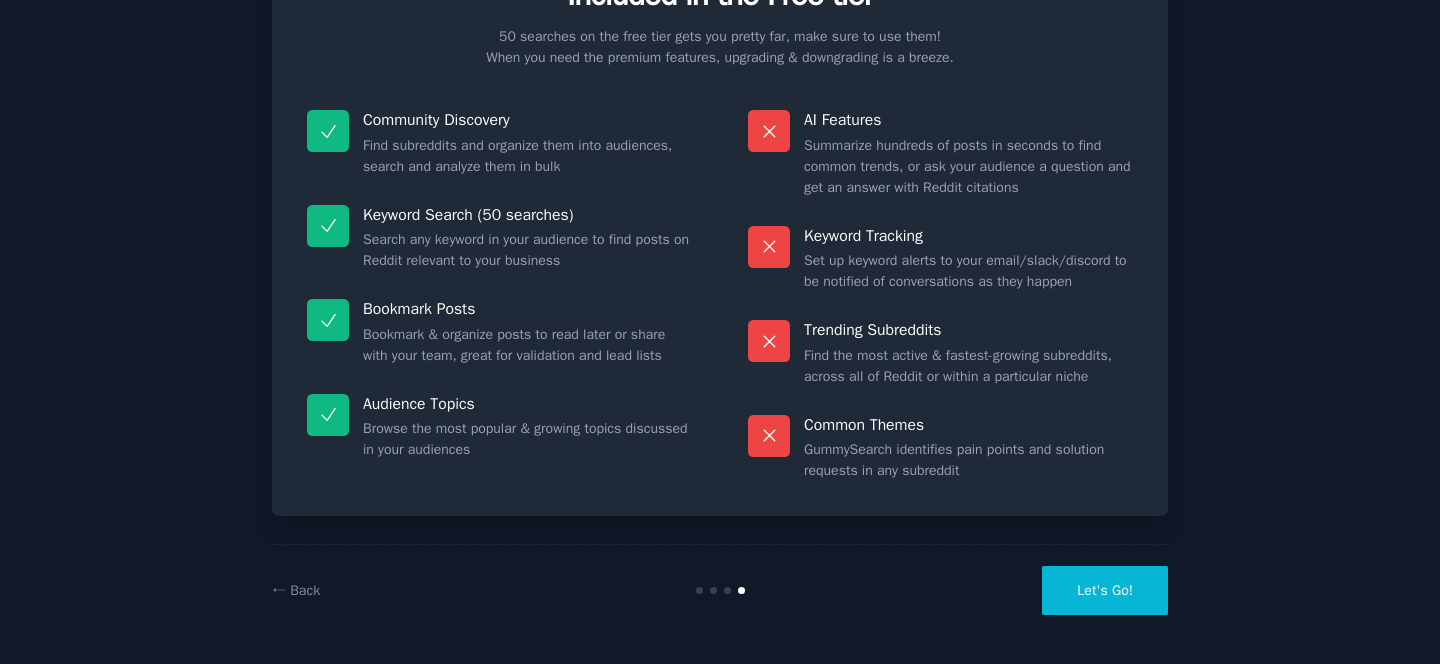 click on "Let's Go!" at bounding box center [1105, 590] 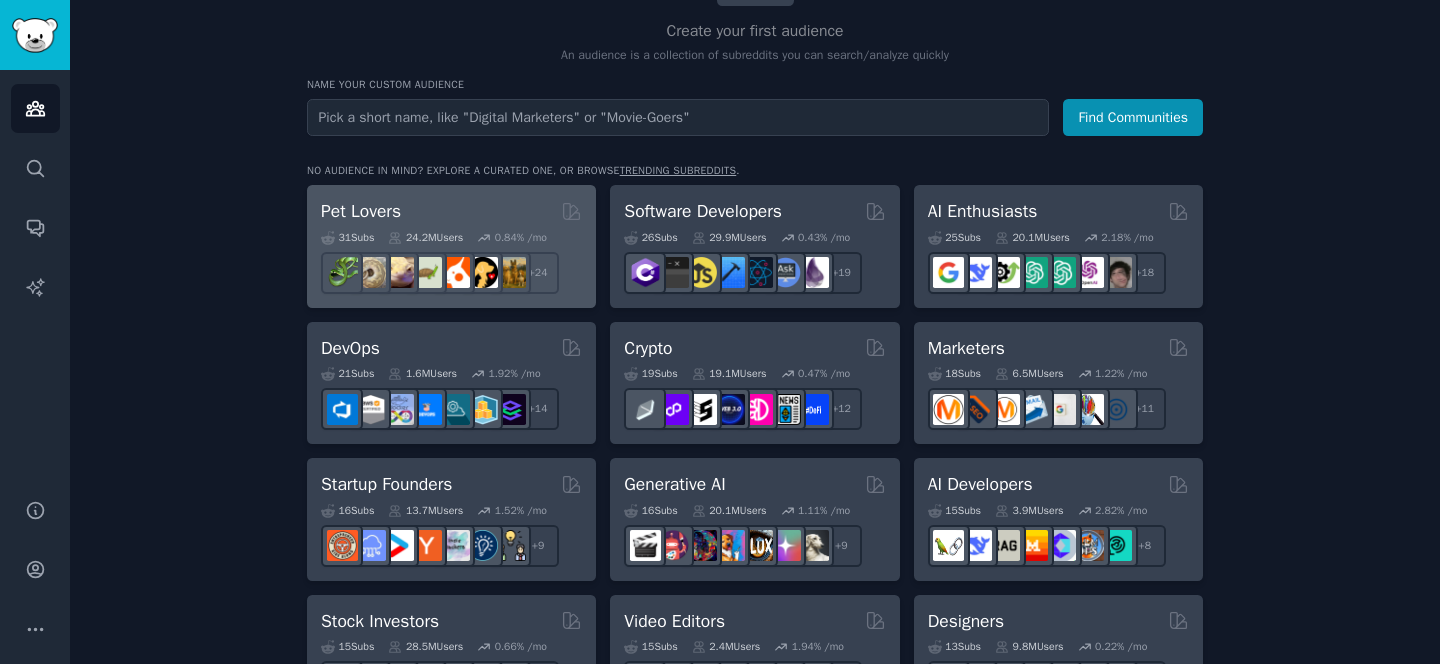 scroll, scrollTop: 179, scrollLeft: 0, axis: vertical 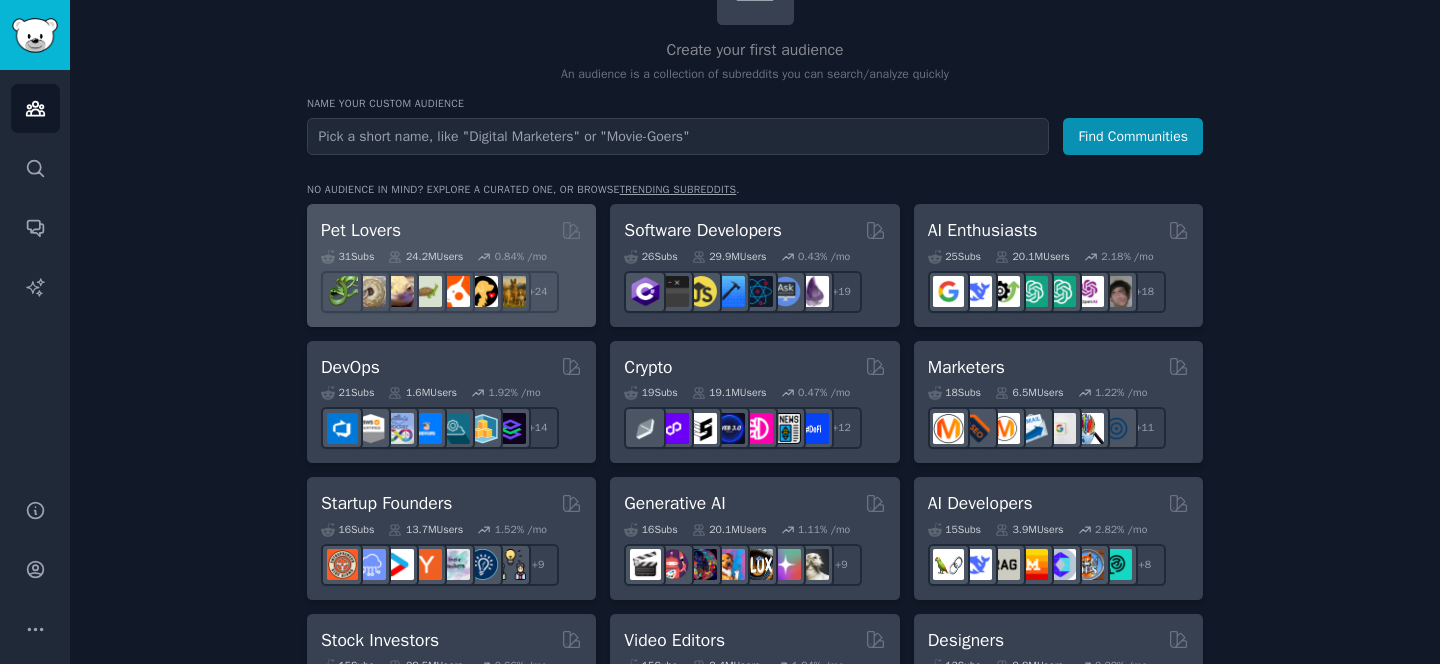 click on "31  Sub s 24.2M  Users 0.84 % /mo r/PetAdvice + 24" at bounding box center [451, 278] 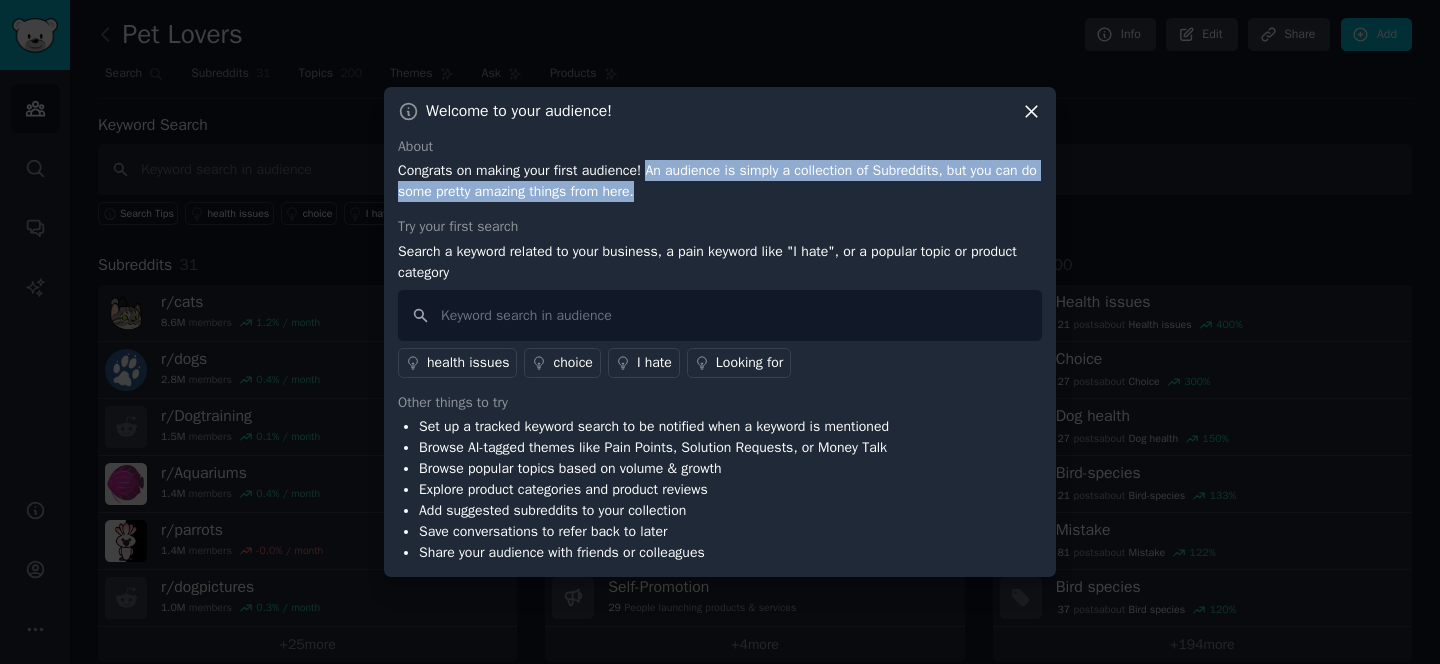 drag, startPoint x: 659, startPoint y: 169, endPoint x: 980, endPoint y: 184, distance: 321.35028 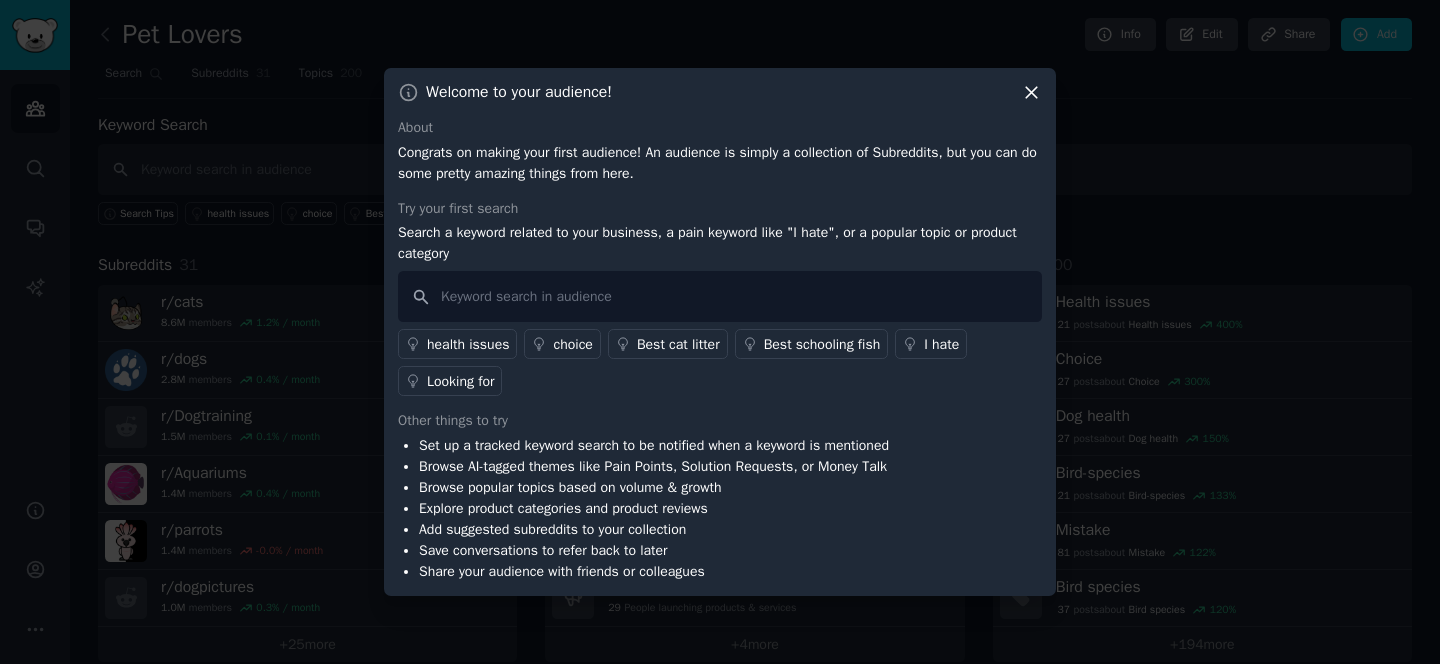 click on "Search a keyword related to your business, a pain keyword like "I hate", or a popular topic or product category" at bounding box center (720, 243) 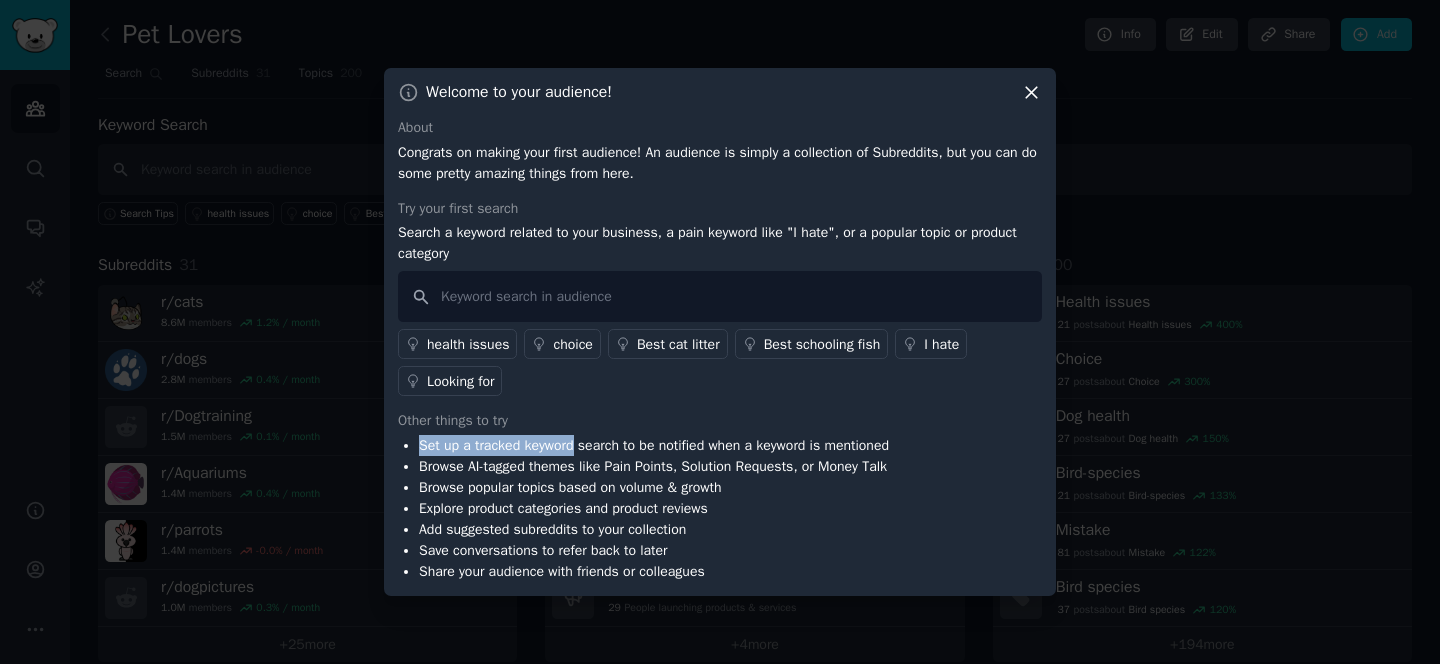 drag, startPoint x: 413, startPoint y: 449, endPoint x: 581, endPoint y: 443, distance: 168.1071 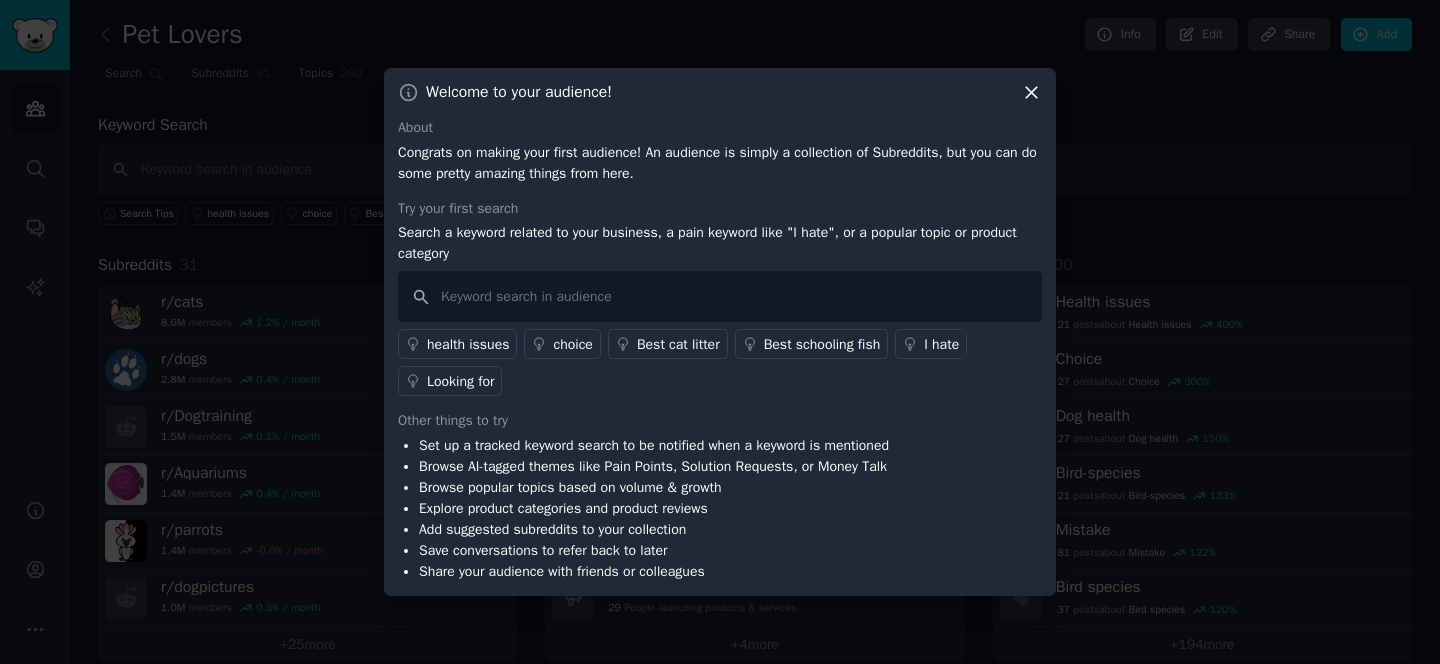 click on "Set up a tracked keyword search to be notified when a keyword is mentioned" at bounding box center [654, 445] 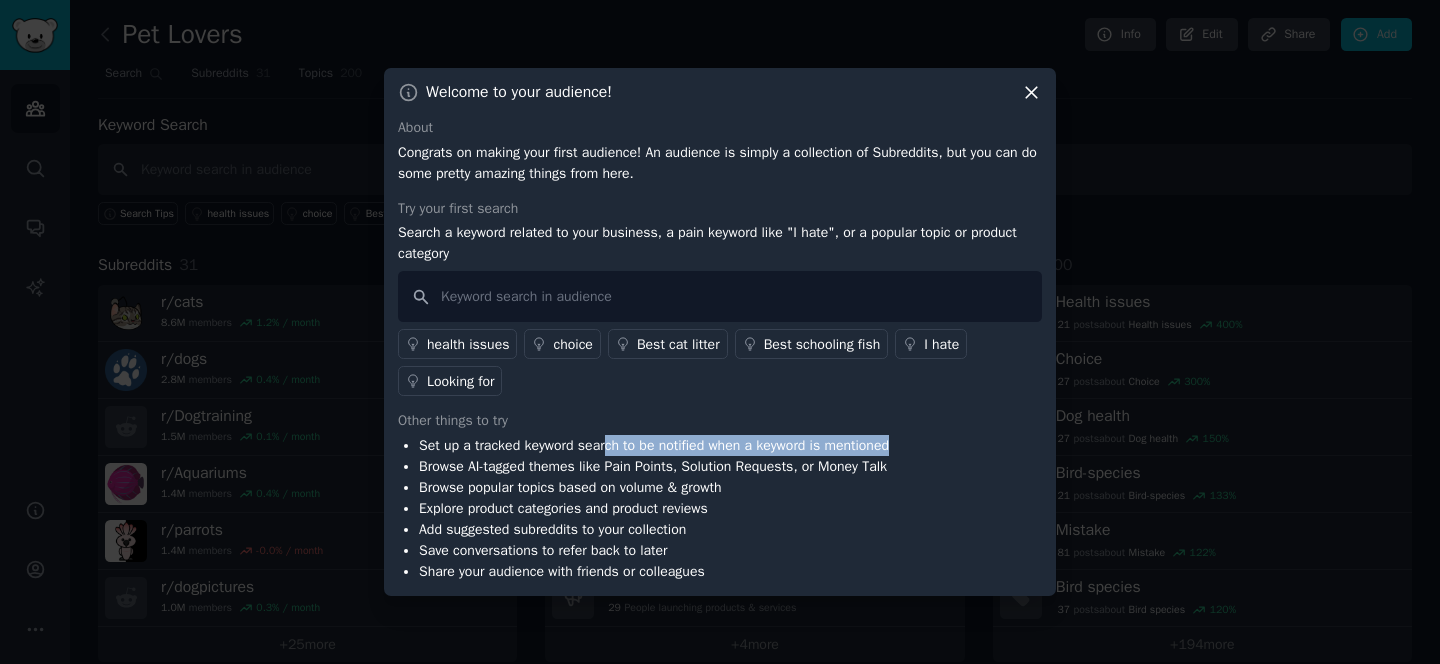drag, startPoint x: 616, startPoint y: 444, endPoint x: 928, endPoint y: 446, distance: 312.0064 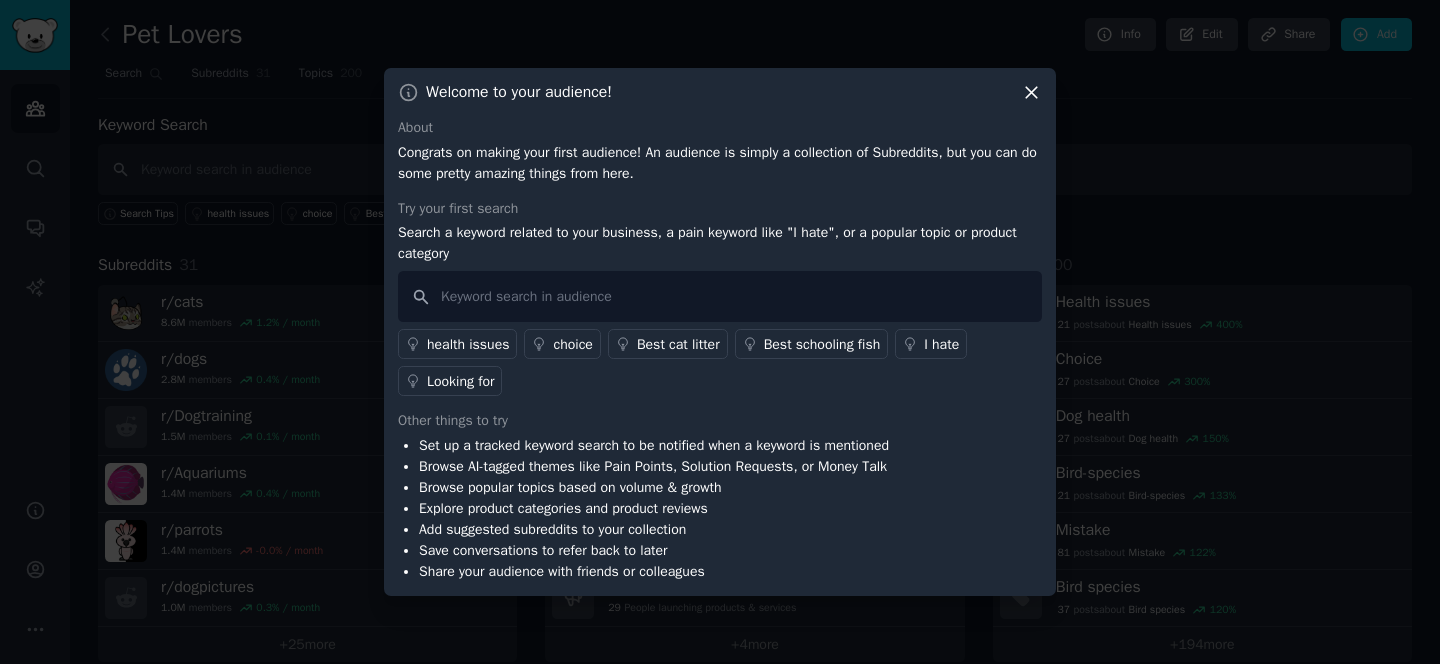 click on "Browse AI-tagged themes like Pain Points, Solution Requests, or Money Talk" at bounding box center [654, 466] 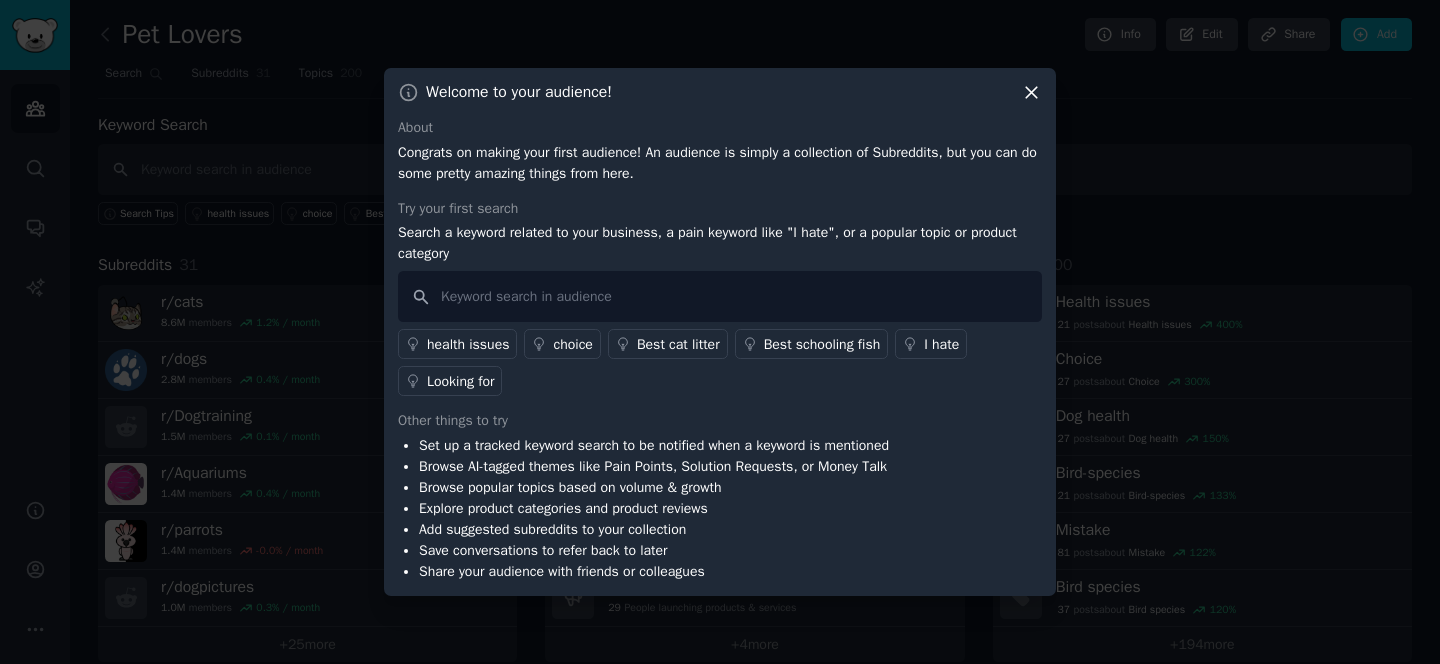 click 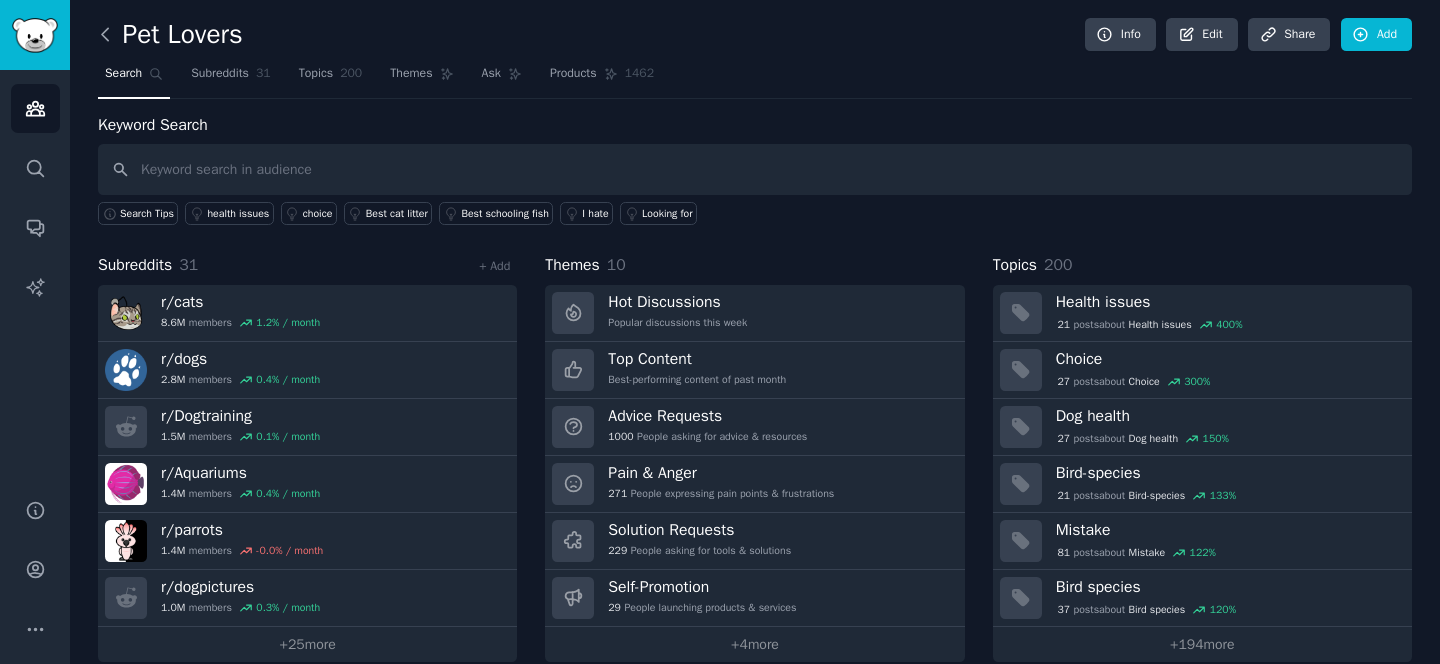 click 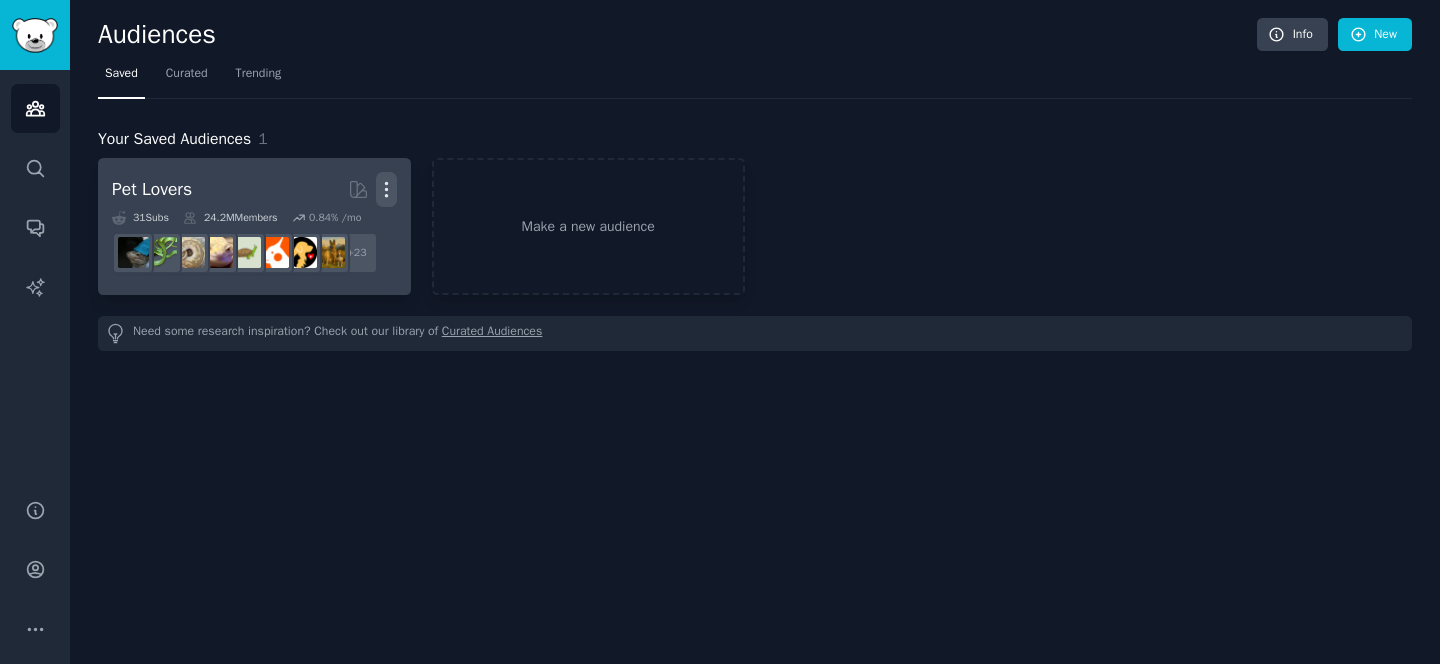 click on "More" at bounding box center (386, 189) 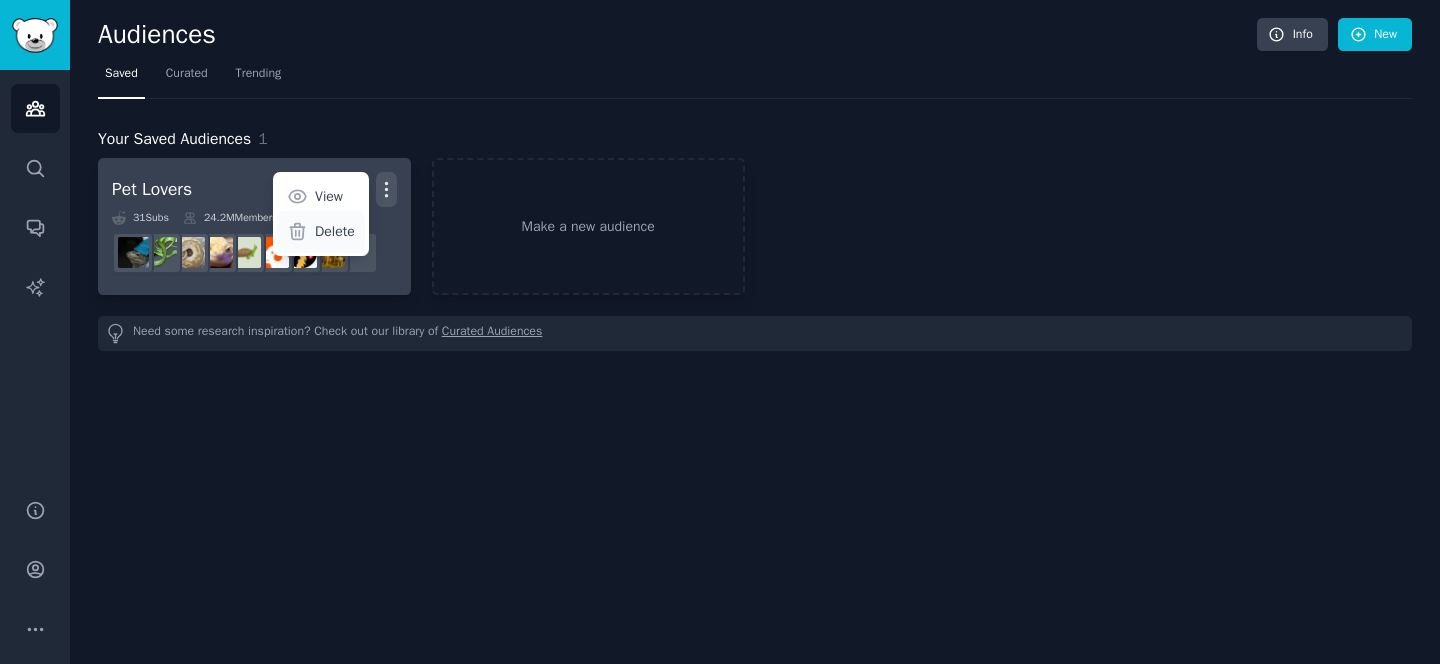 click on "Delete" at bounding box center [335, 231] 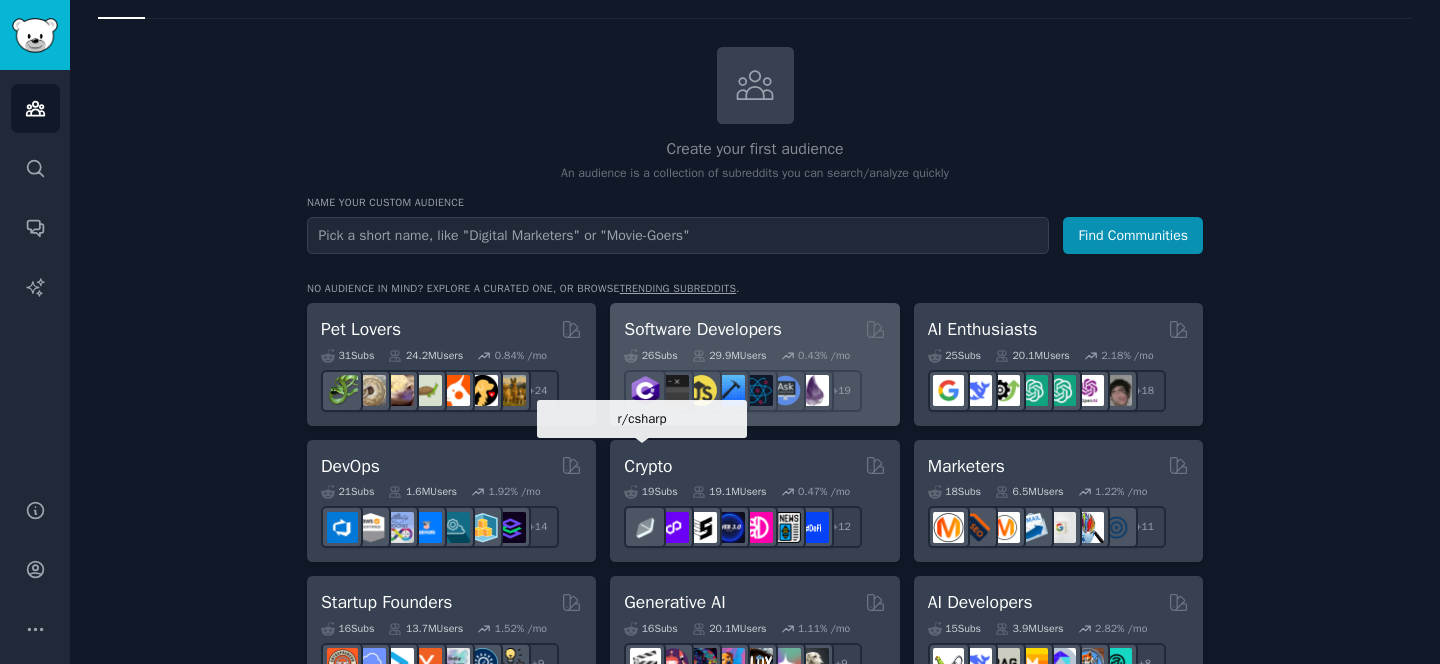 scroll, scrollTop: 0, scrollLeft: 0, axis: both 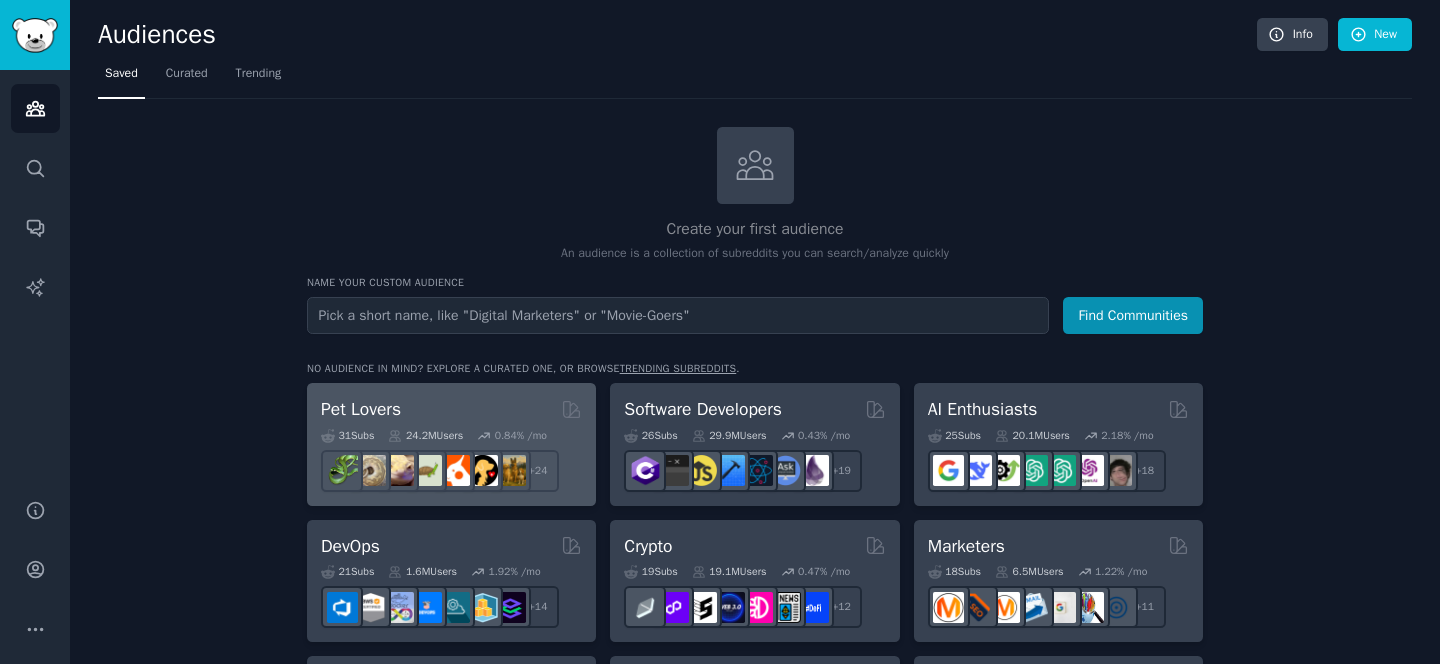 click on "Pet Lovers" at bounding box center [451, 409] 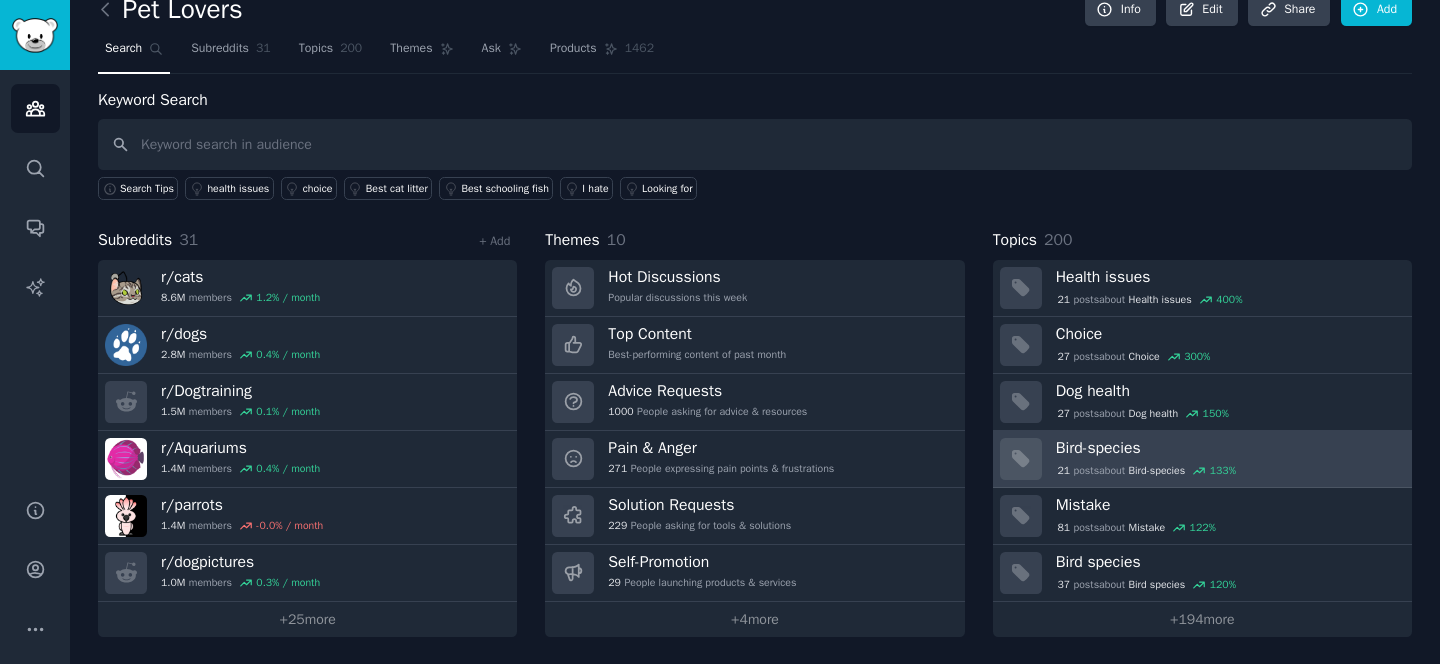 scroll, scrollTop: 0, scrollLeft: 0, axis: both 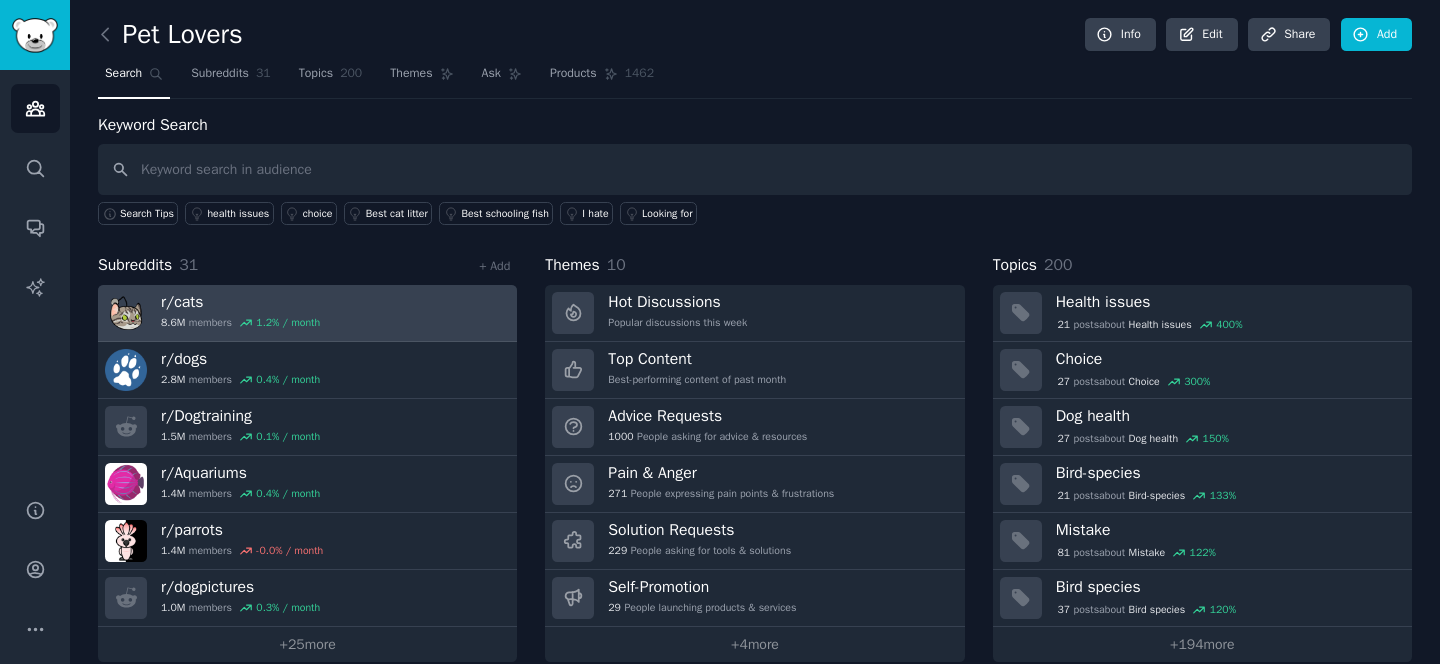 click on "1.2 % / month" at bounding box center (288, 323) 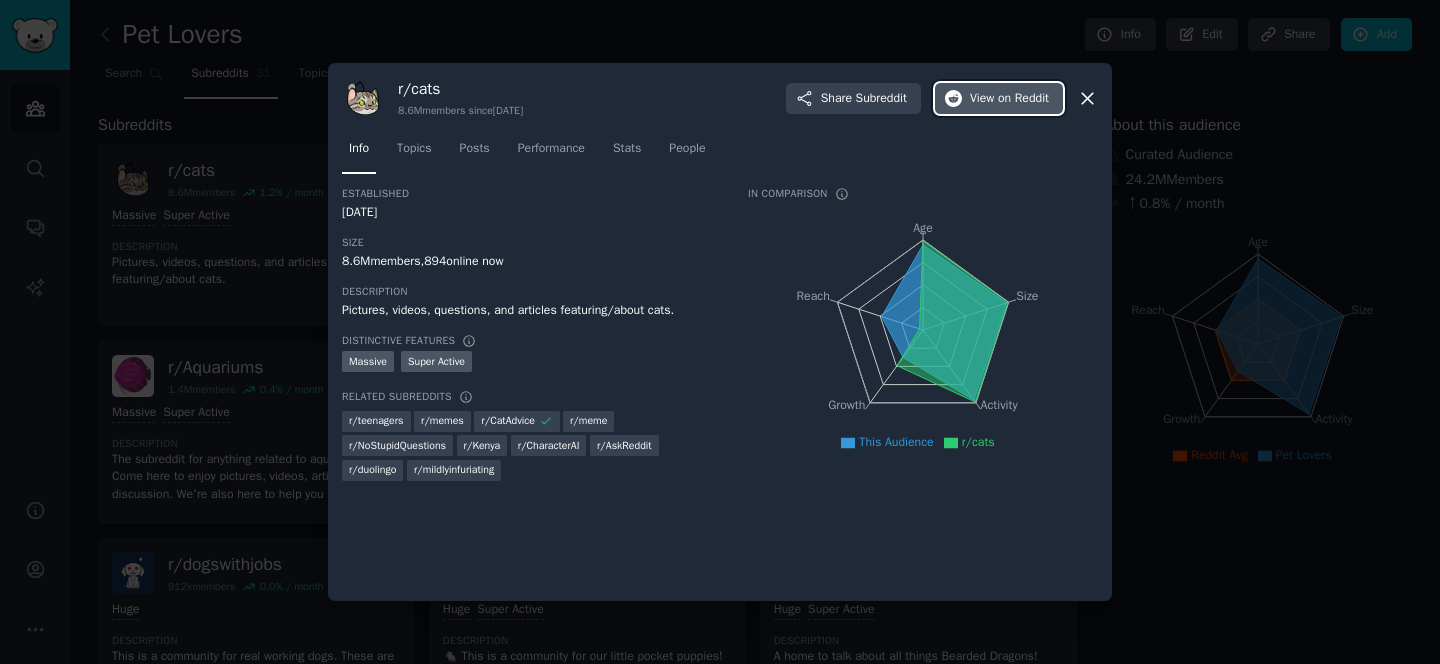 click on "View  on Reddit" at bounding box center (1009, 99) 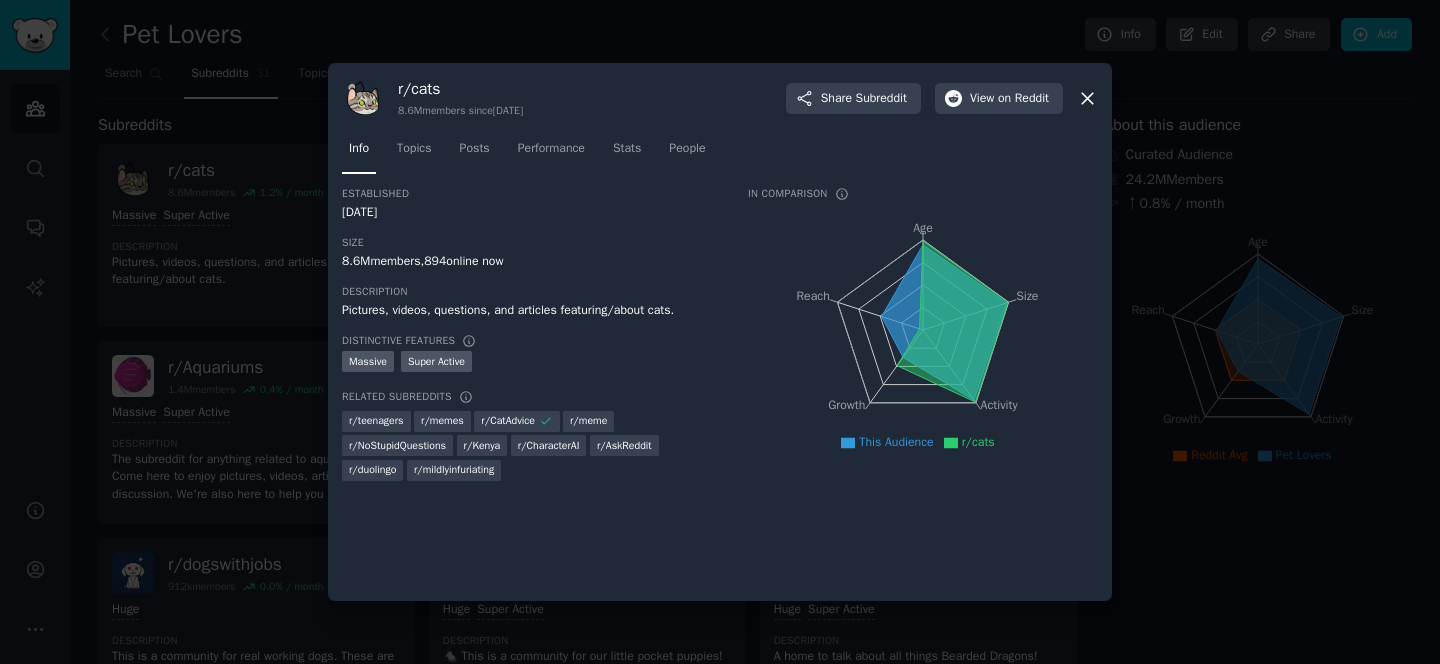 click at bounding box center (720, 332) 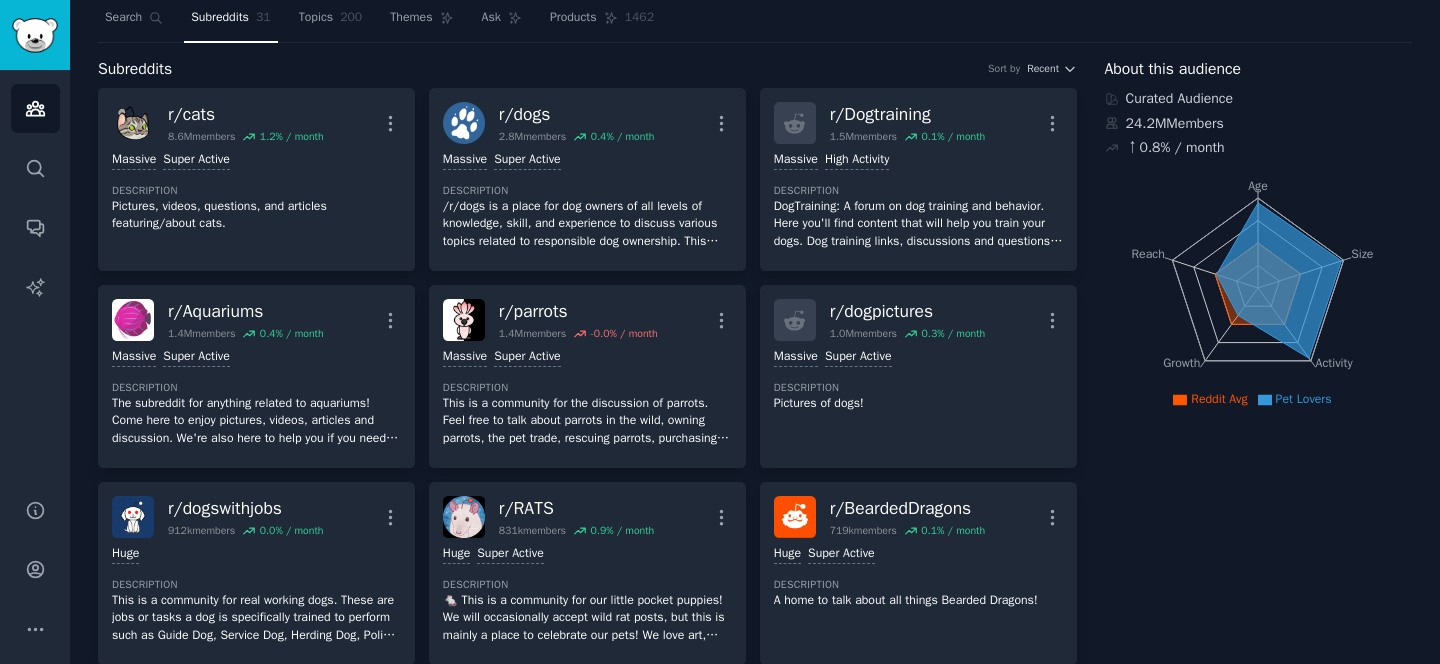 scroll, scrollTop: 0, scrollLeft: 0, axis: both 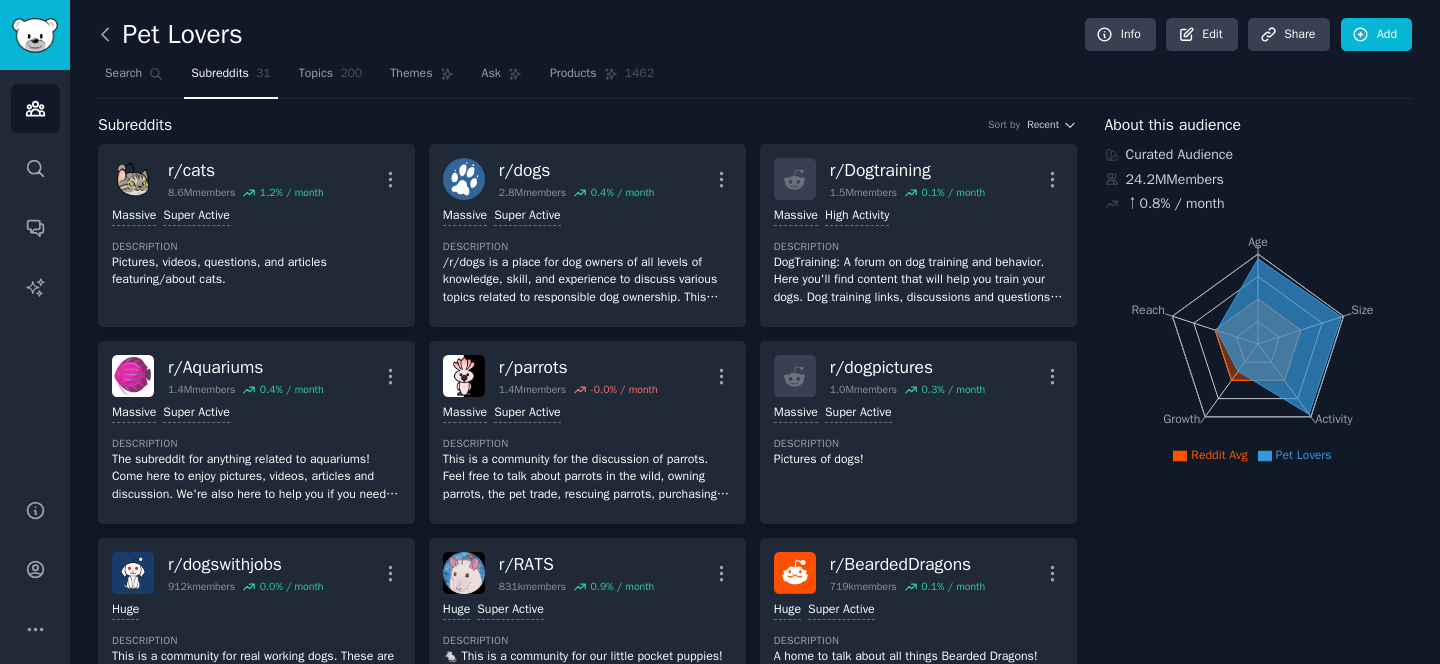 click 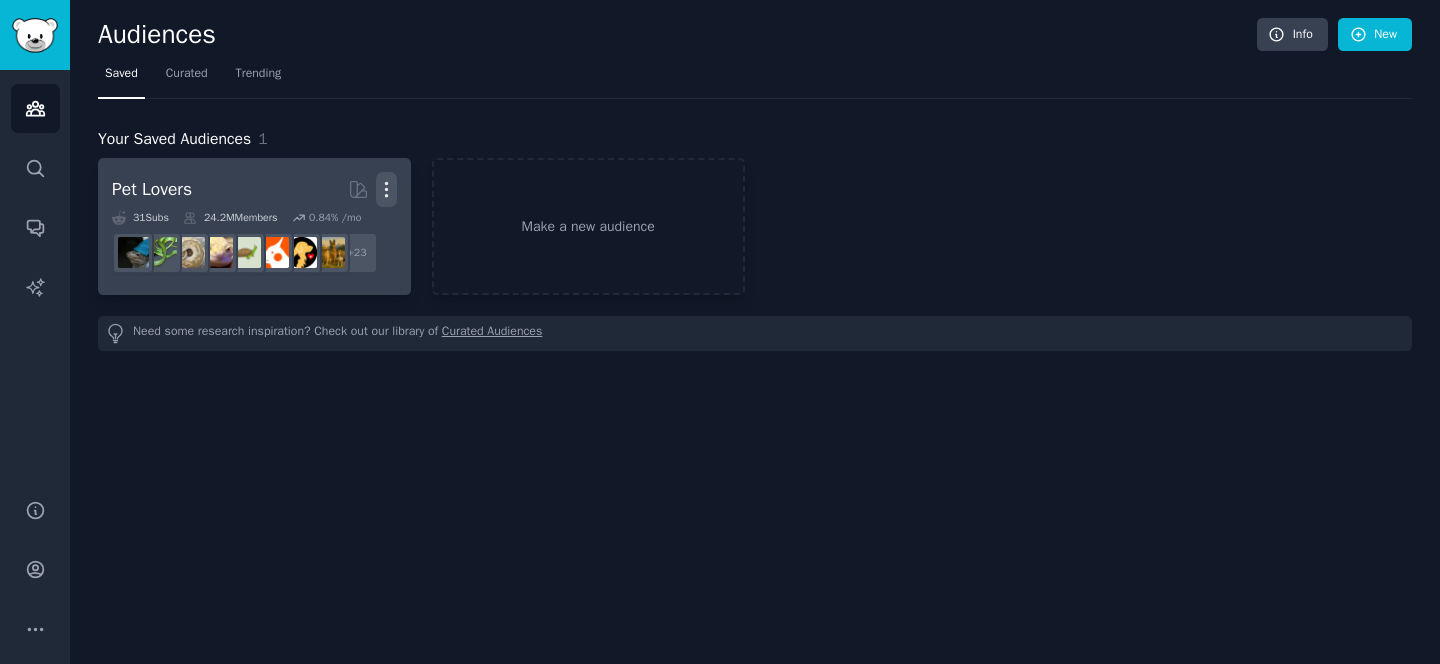 click 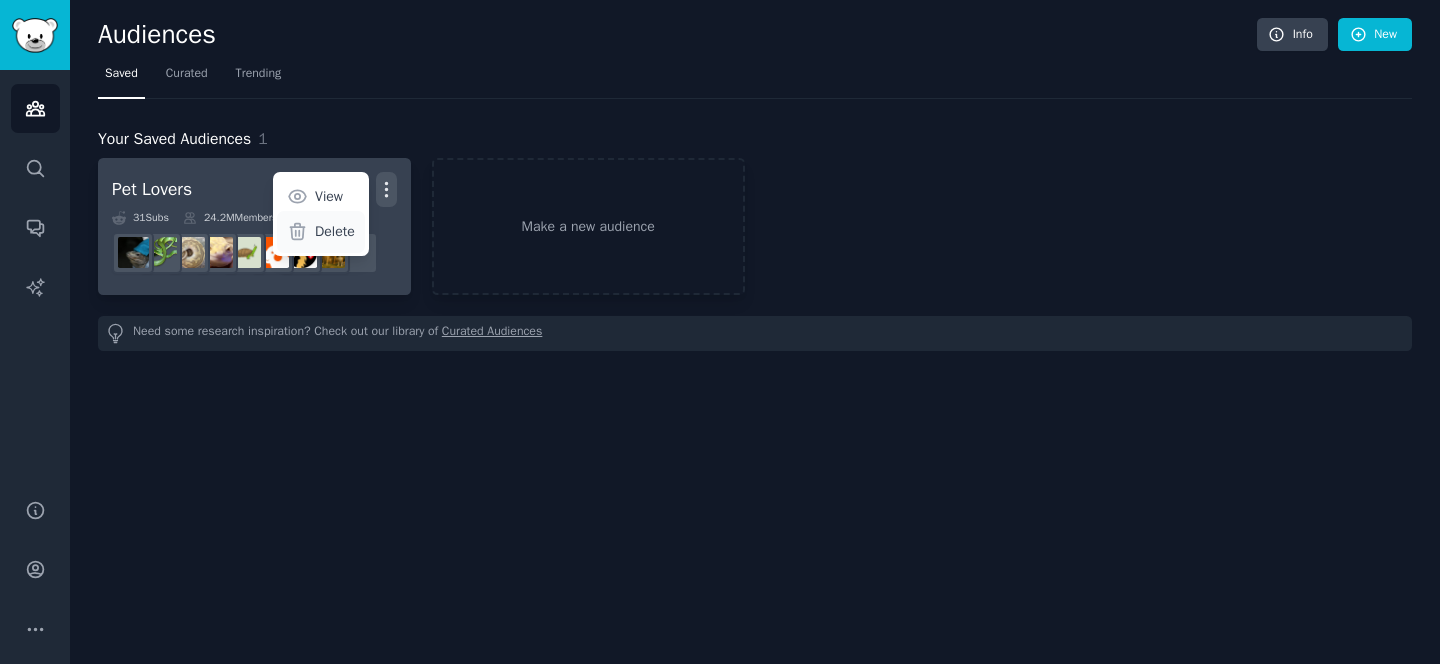click on "Delete" at bounding box center [335, 231] 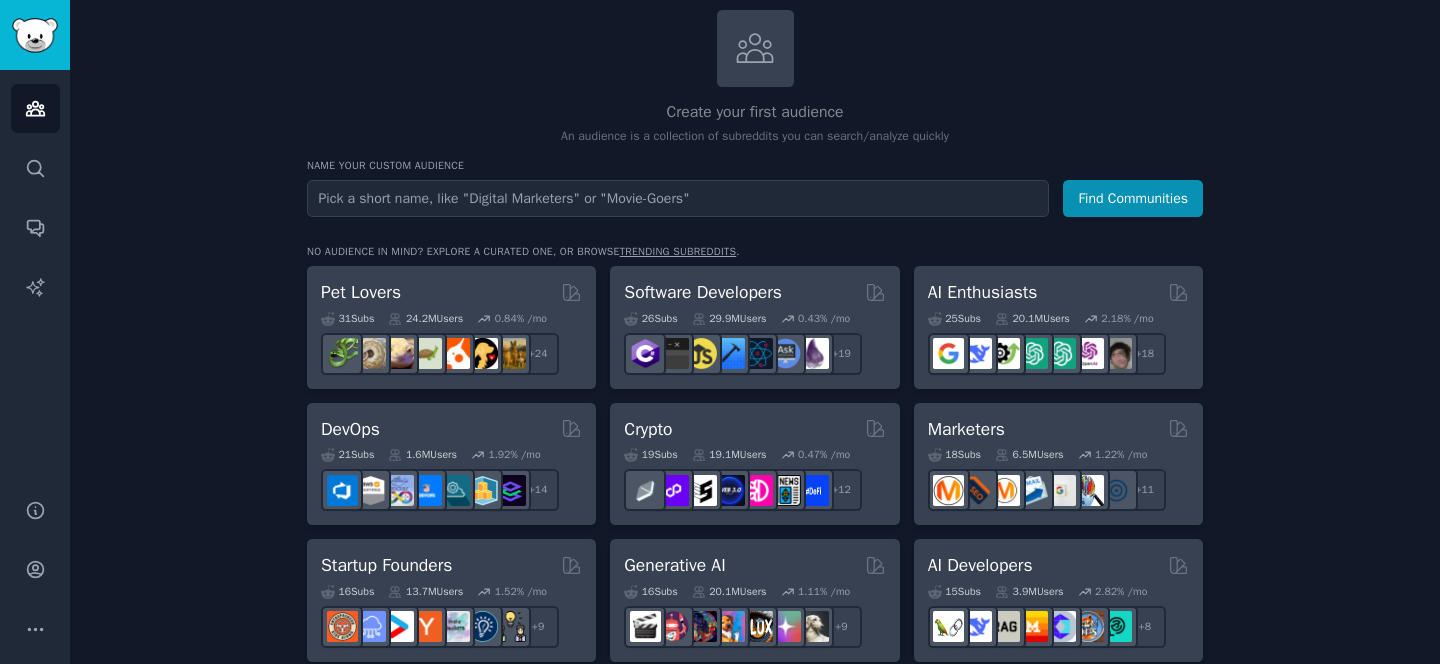scroll, scrollTop: 126, scrollLeft: 0, axis: vertical 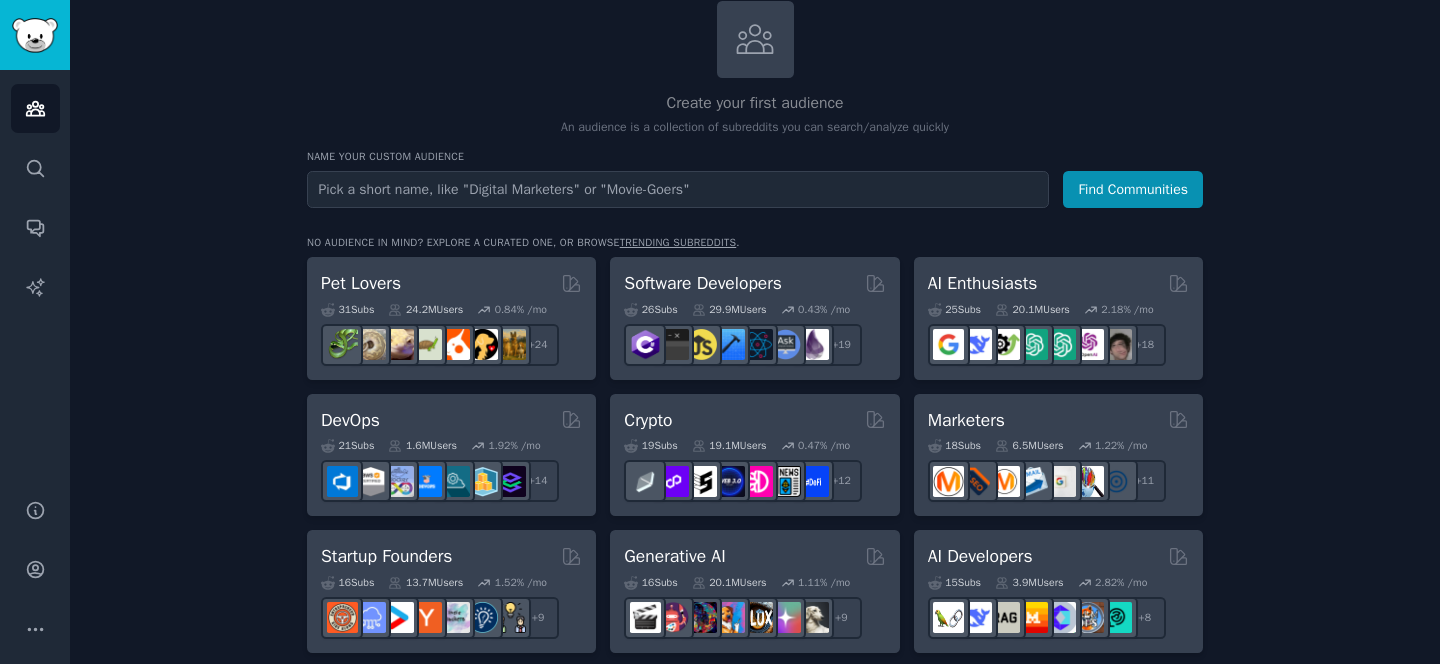 click on "Create your first audience An audience is a collection of subreddits you can search/analyze quickly Name your custom audience Audience Name Find Communities No audience in mind? Explore a curated one, or browse  trending subreddits . Pet Lovers 31  Sub s 24.2M  Users 0.84 % /mo + 24 Software Developers 26  Sub s 29.9M  Users 0.43 % /mo r/Development, r/coolgithubprojects, r/softwaredevelopment, r/SoftwareEngineering, r/ExperiencedDevs, r/rust, r/devops, r/computerscience, r/reactjs, r/coding, r/learnpython, r/Python, r/linux, r/cscareerquestions, r/javascript, r/AskEngineers, r/webdev, r/learnprogramming, r/programming + 19 AI Enthusiasts 25  Sub s 20.1M  Users 2.18 % /mo + 18 DevOps 21  Sub s 1.6M  Users 1.92 % /mo + 14 Crypto 19  Sub s 19.1M  Users 0.47 % /mo + 12 Marketers 18  Sub s 6.5M  Users 1.22 % /mo + 11 Startup Founders 16  Sub s 13.7M  Users 1.52 % /mo + 9 Generative AI 16  Sub s 20.1M  Users 1.11 % /mo + 9 AI Developers 15  Sub s 3.9M  Users 2.82 % /mo + 8 Stock Investors 15  Sub s 28.5M  Users +" at bounding box center (755, 1078) 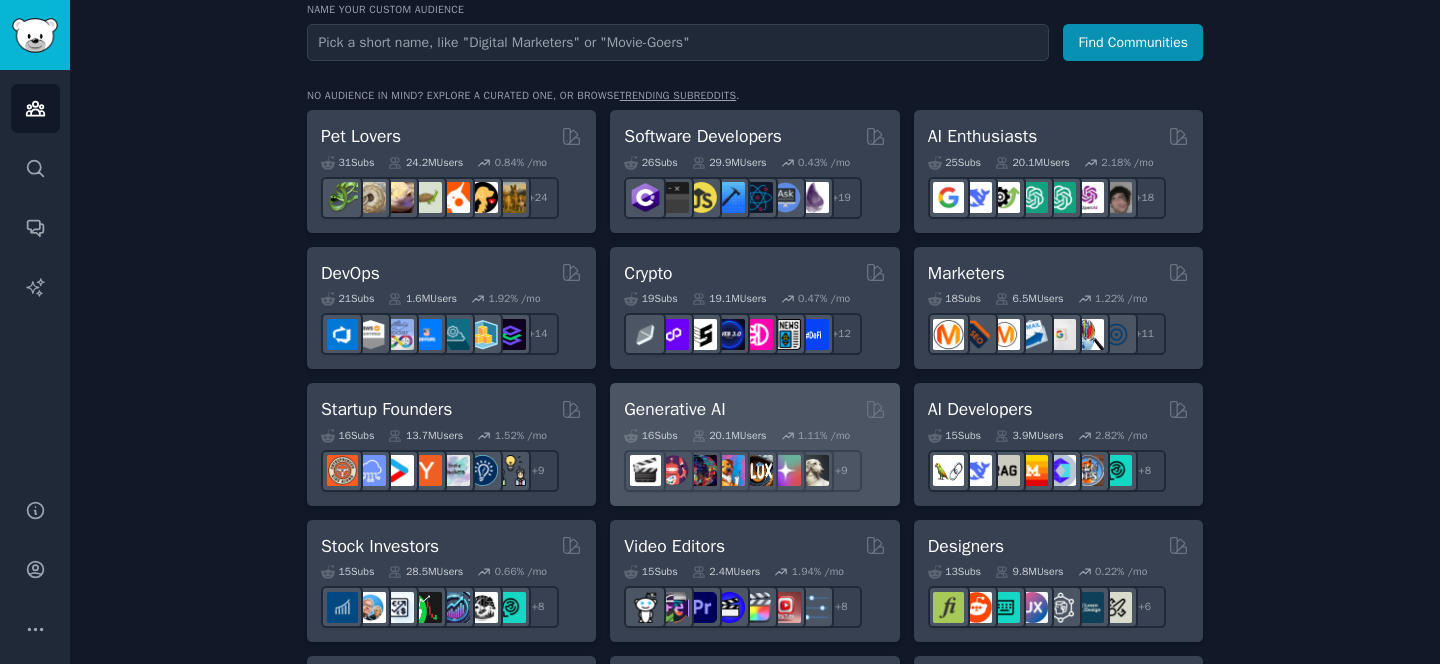 scroll, scrollTop: 0, scrollLeft: 0, axis: both 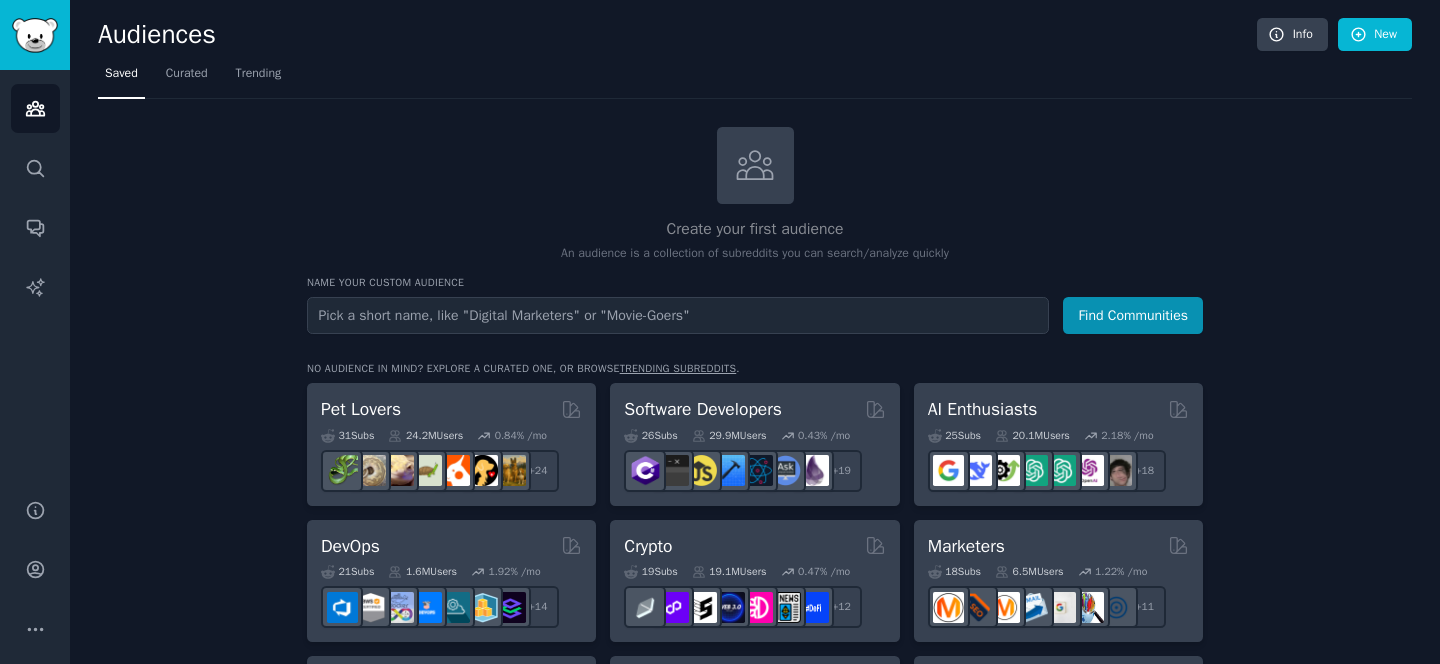 click on "Create your first audience An audience is a collection of subreddits you can search/analyze quickly" at bounding box center [755, 195] 